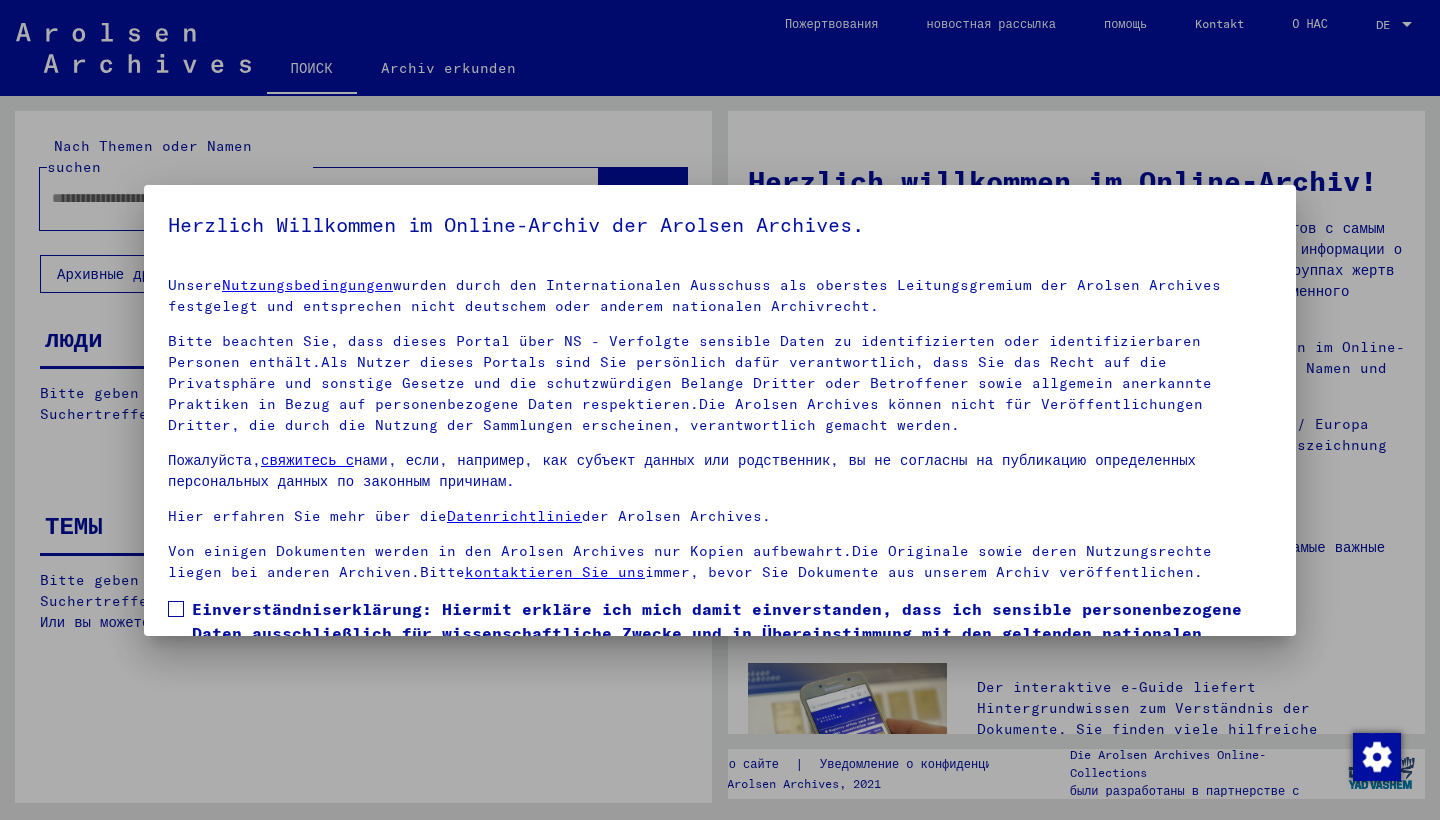 scroll, scrollTop: 0, scrollLeft: 0, axis: both 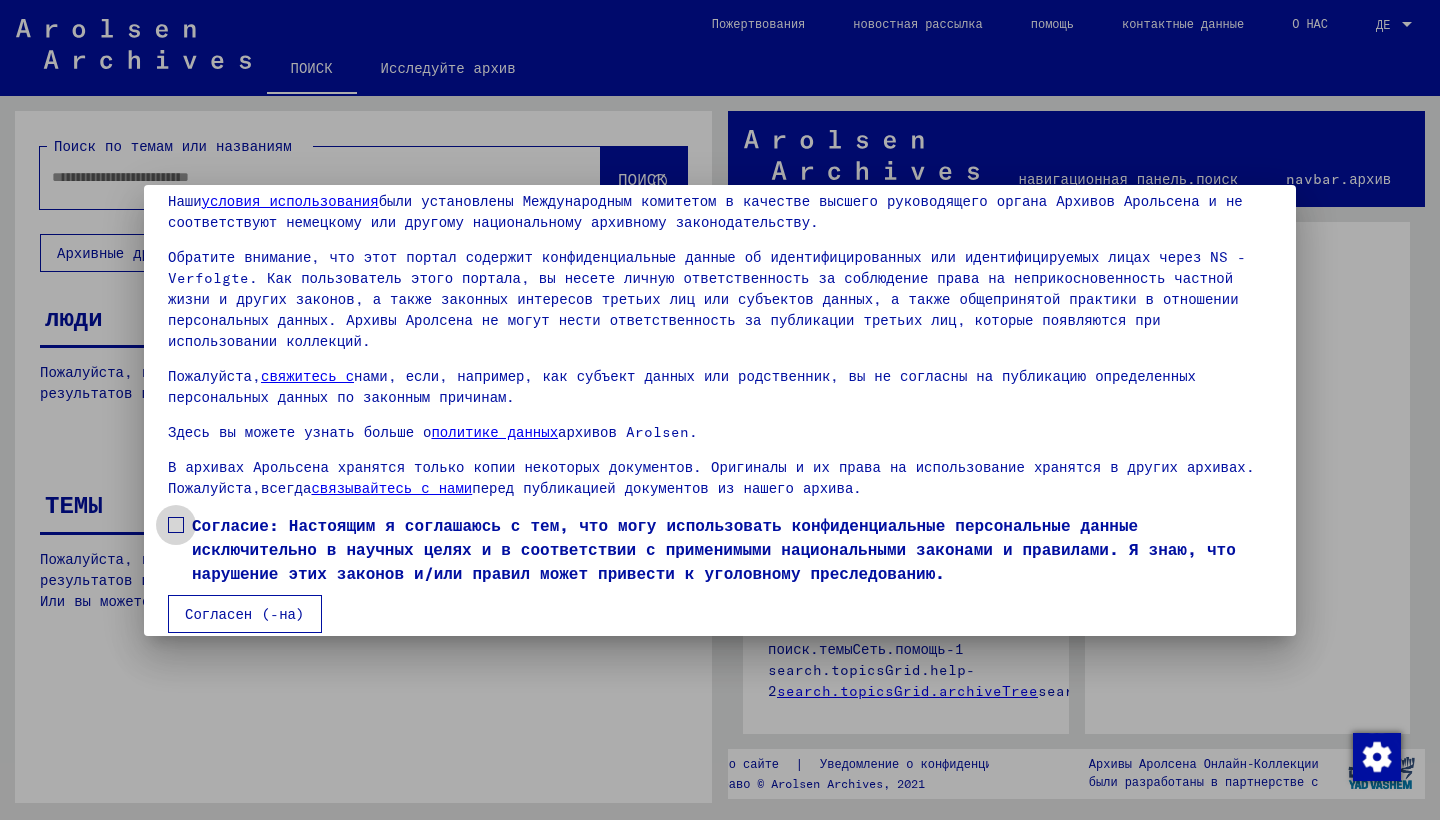 click on "Согласие: Настоящим я соглашаюсь с тем, что могу использовать конфиденциальные персональные данные исключительно в научных целях и в соответствии с применимыми национальными законами и правилами. Я знаю, что нарушение этих законов и/или правил может привести к уголовному преследованию." at bounding box center [720, 549] 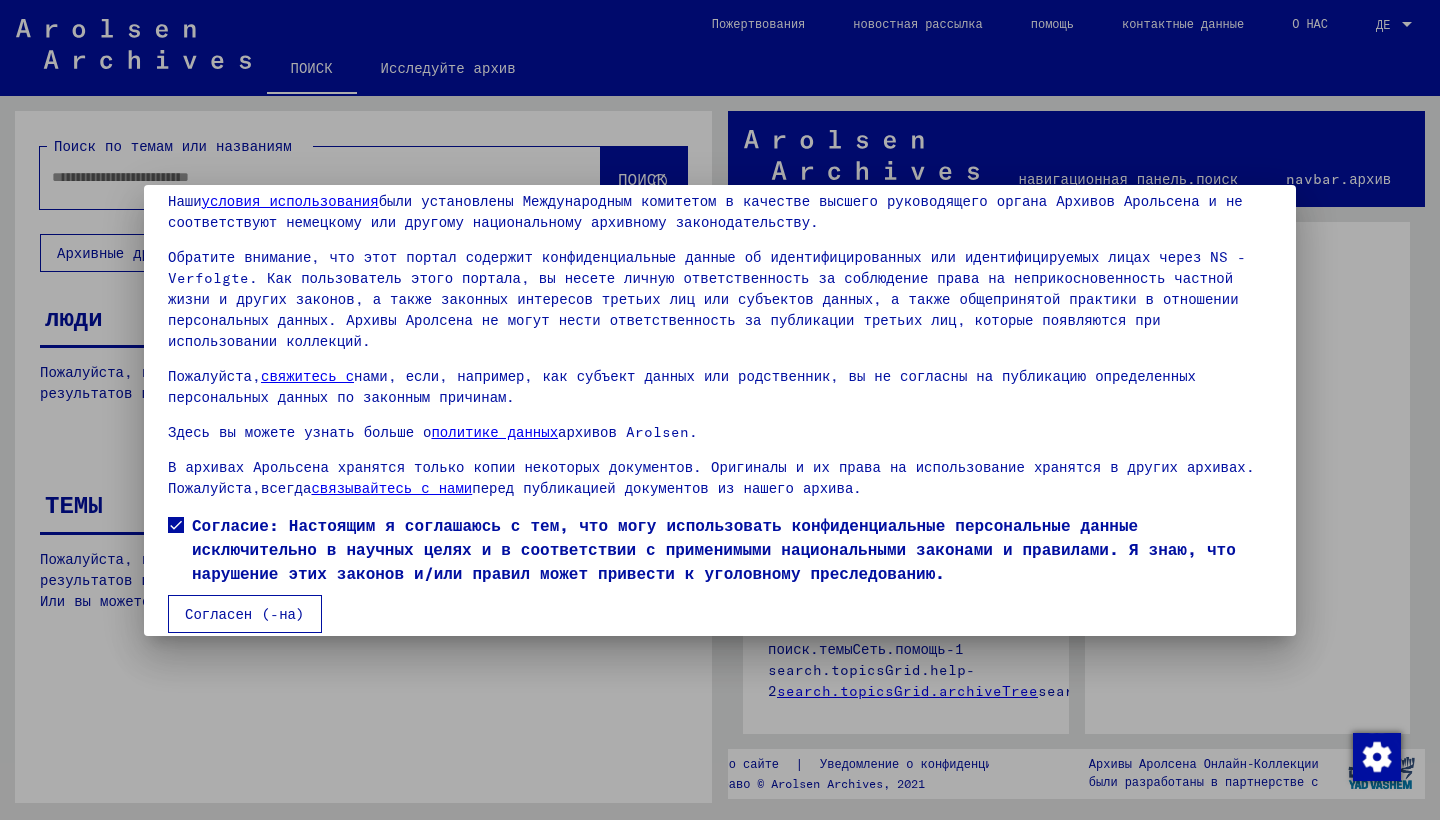 click on "Согласен (-на)" at bounding box center [245, 614] 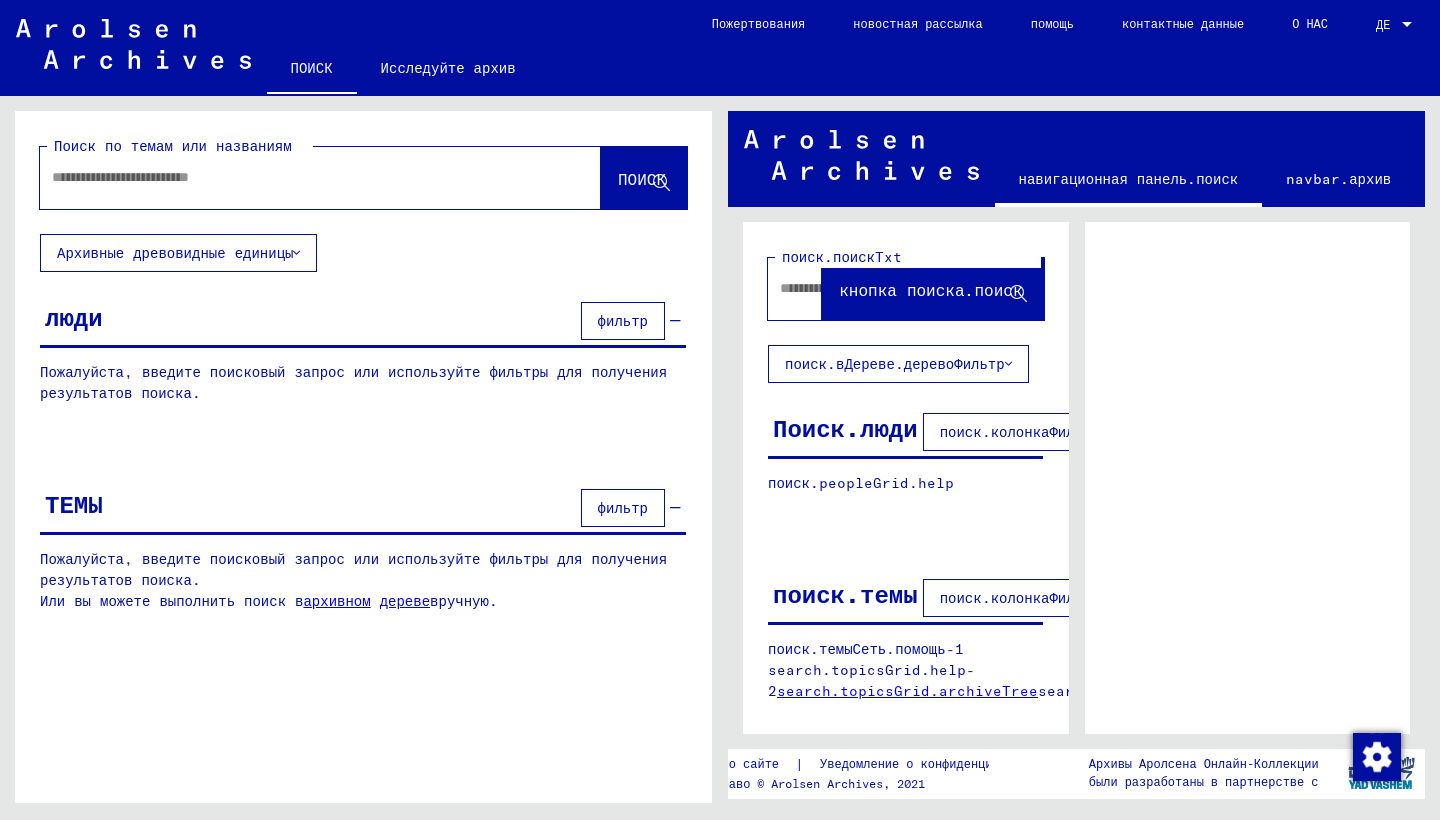 scroll, scrollTop: 0, scrollLeft: 0, axis: both 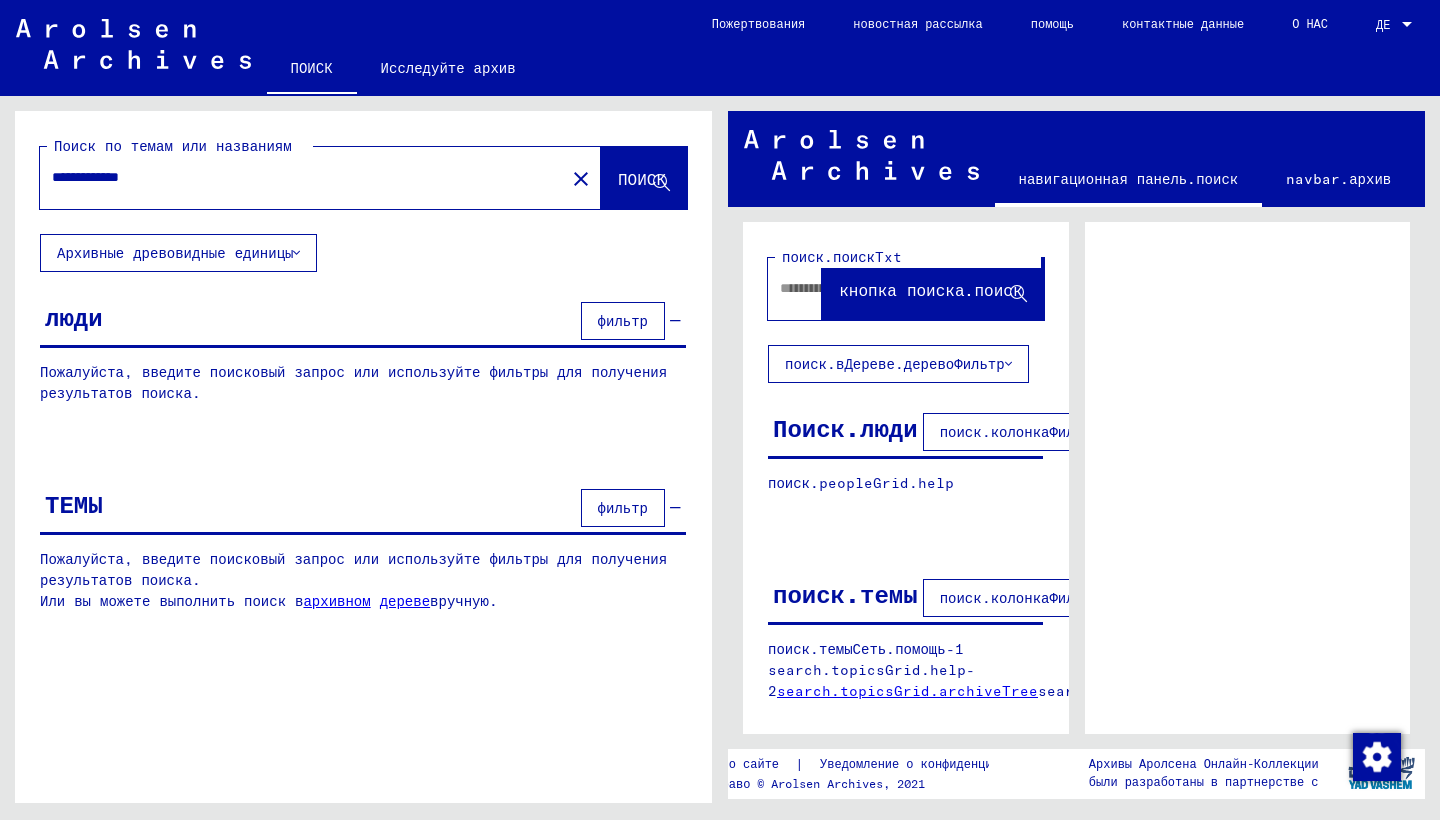 type on "**********" 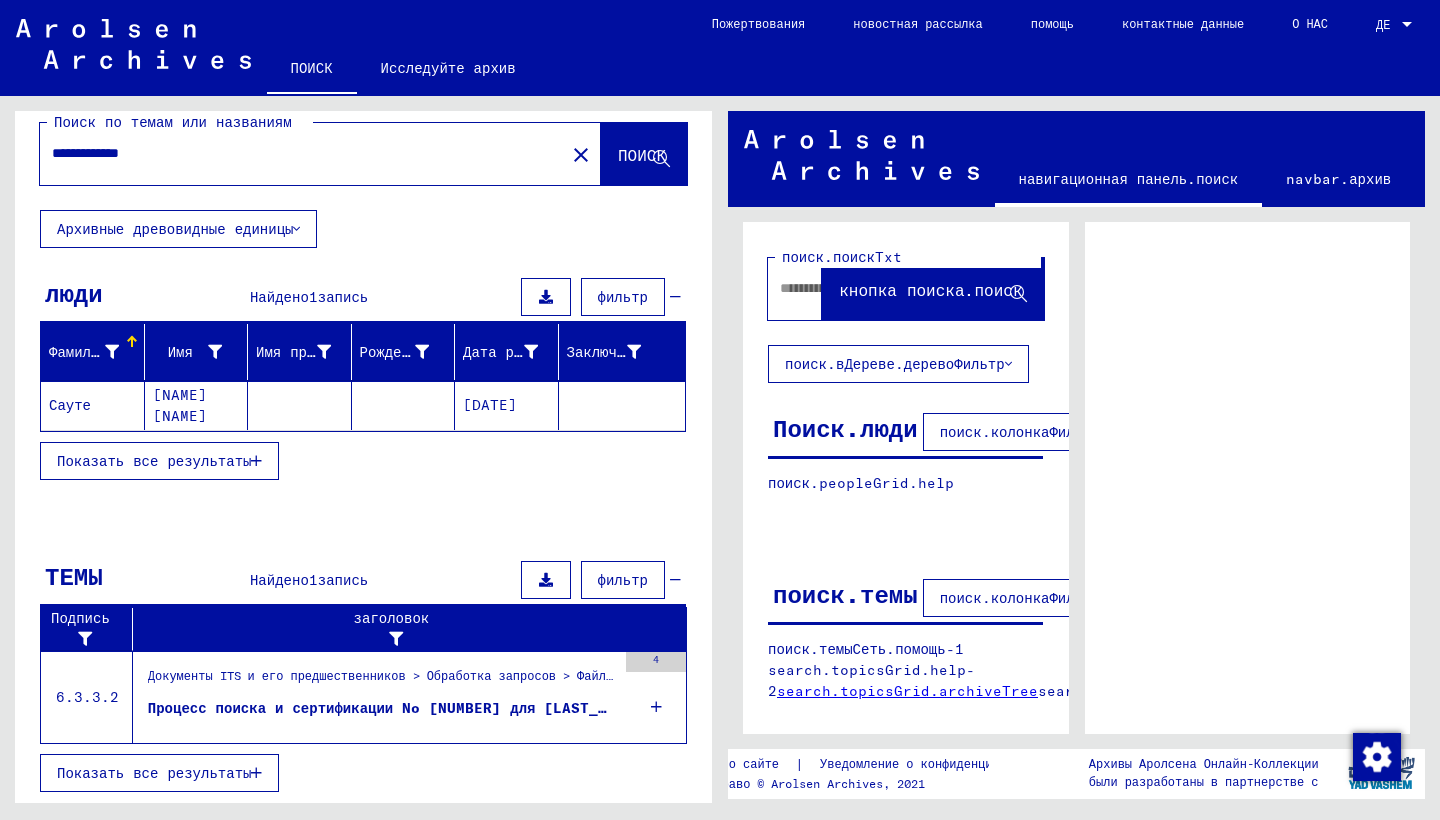 scroll, scrollTop: 24, scrollLeft: 0, axis: vertical 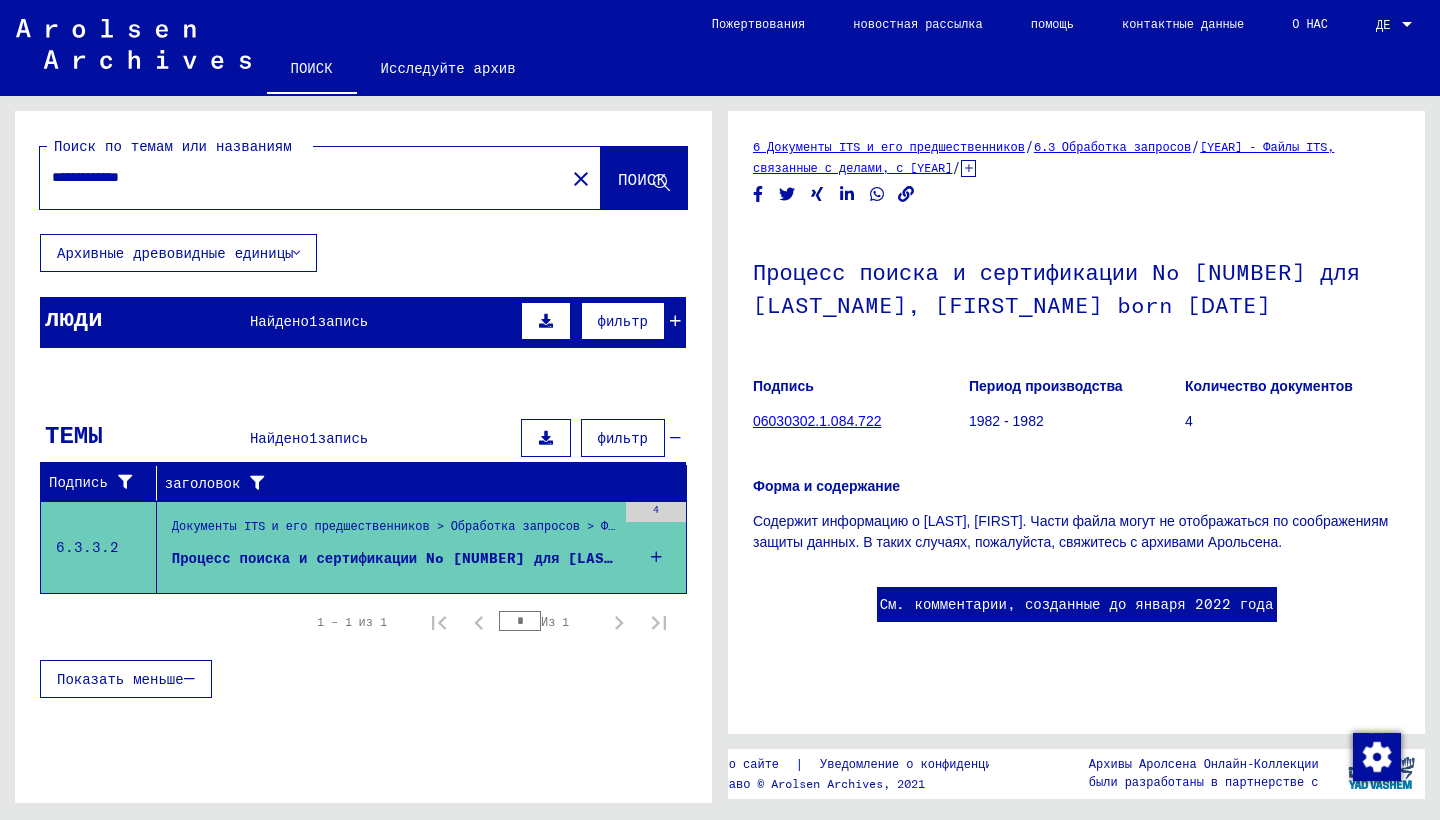 click on "6 Документы ITS и его предшественников" 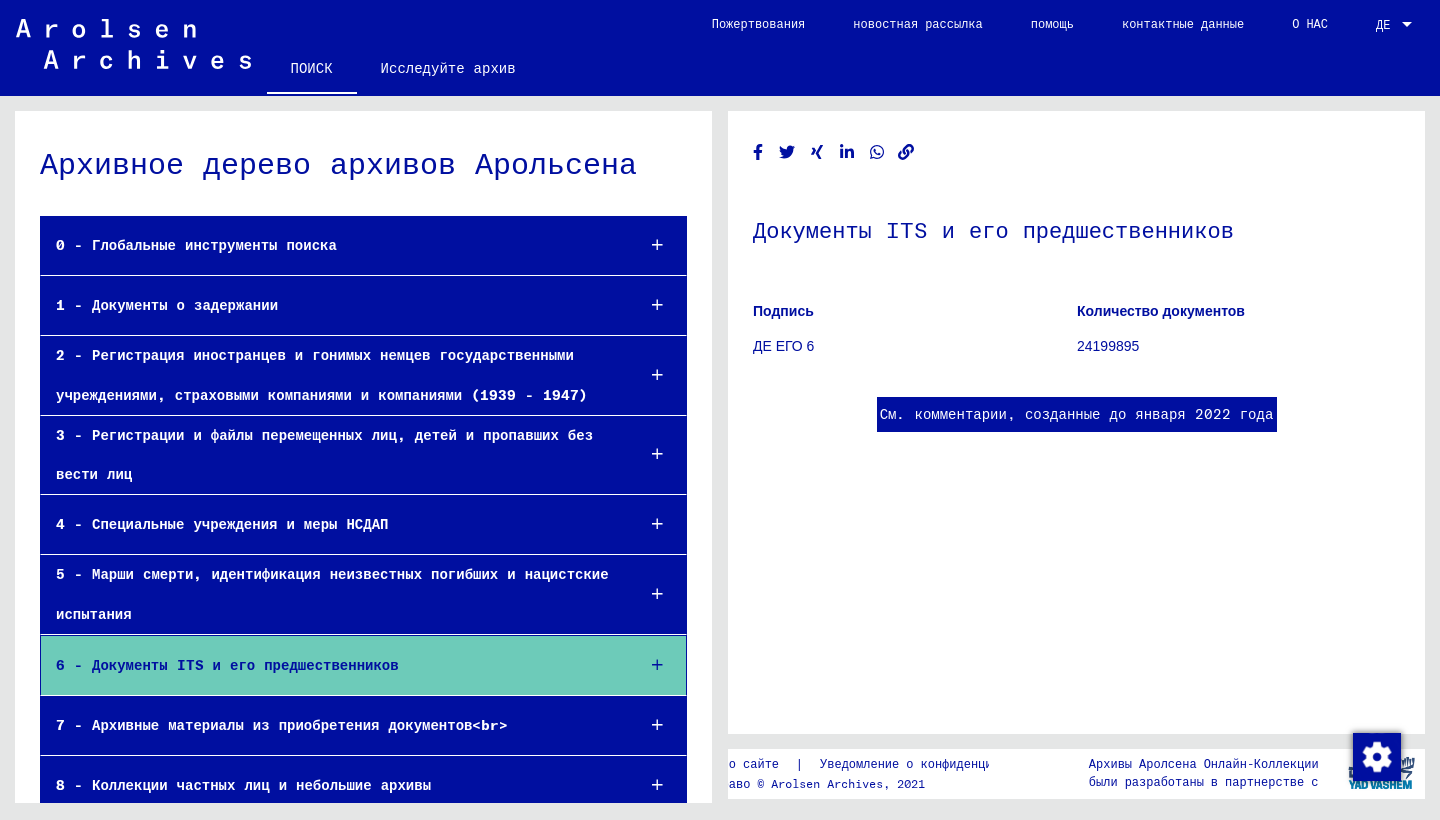 scroll, scrollTop: 0, scrollLeft: 0, axis: both 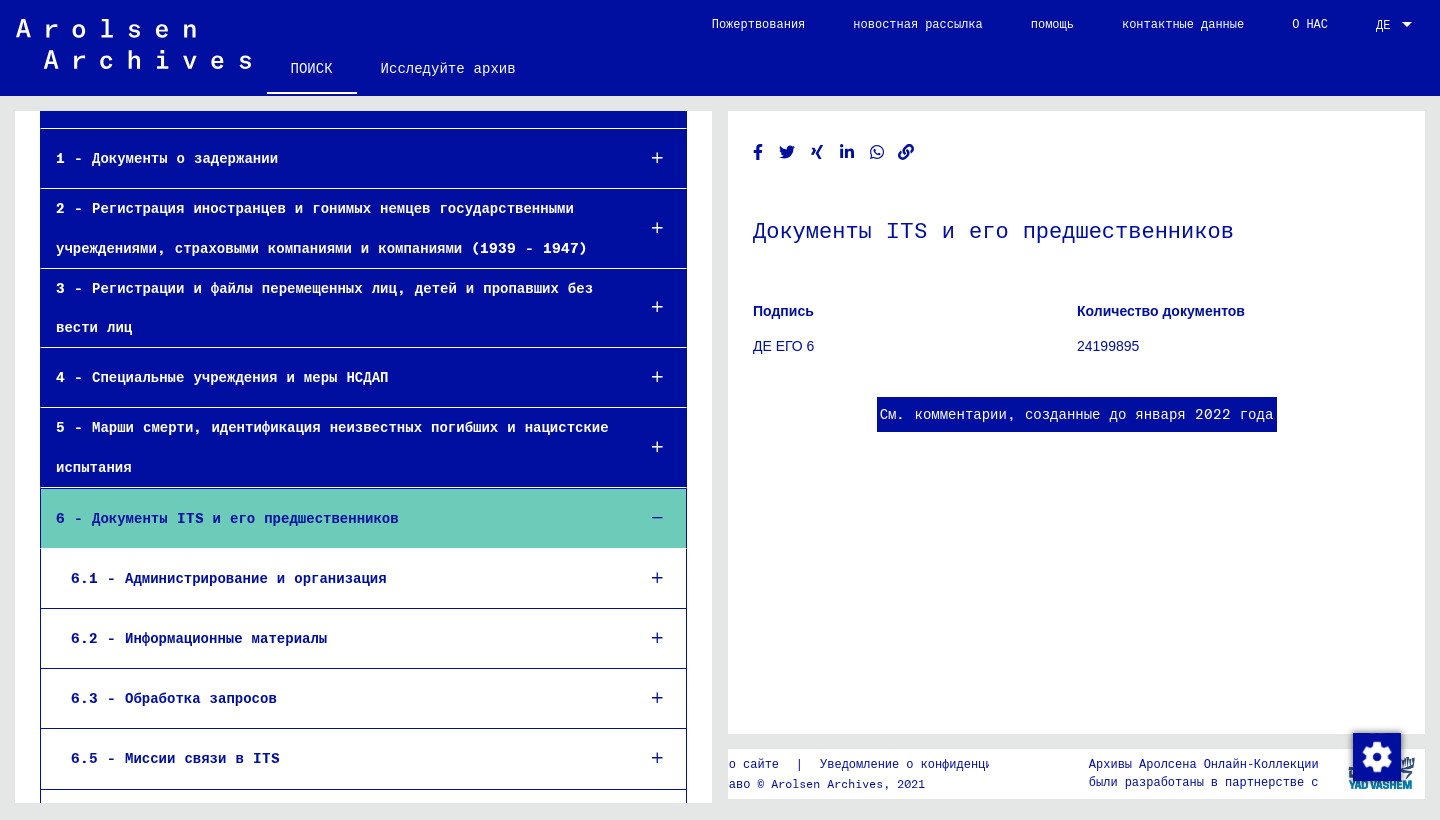click on "5 - Марши смерти, идентификация неизвестных погибших и нацистские испытания" at bounding box center (329, 447) 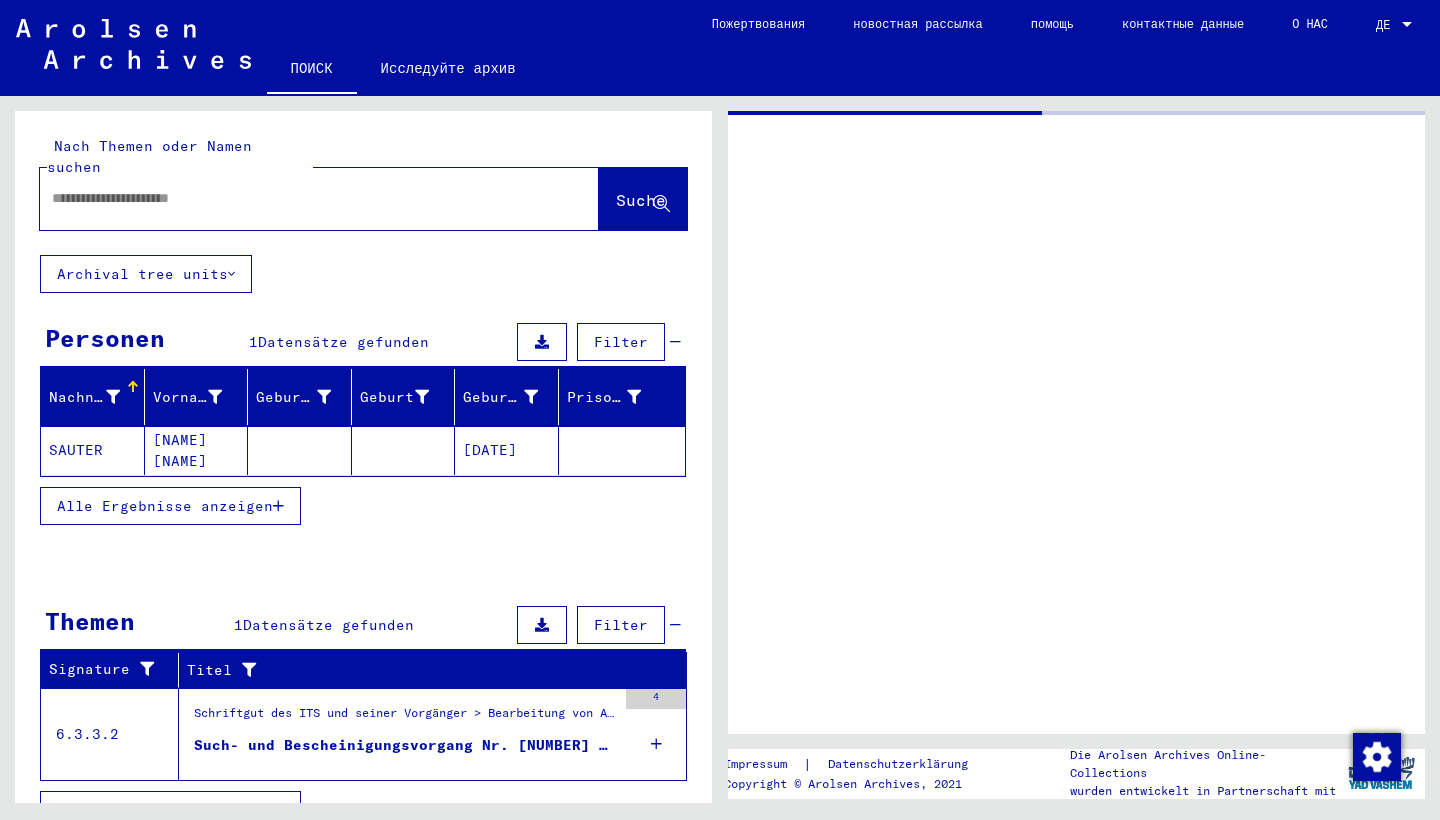 type on "*******" 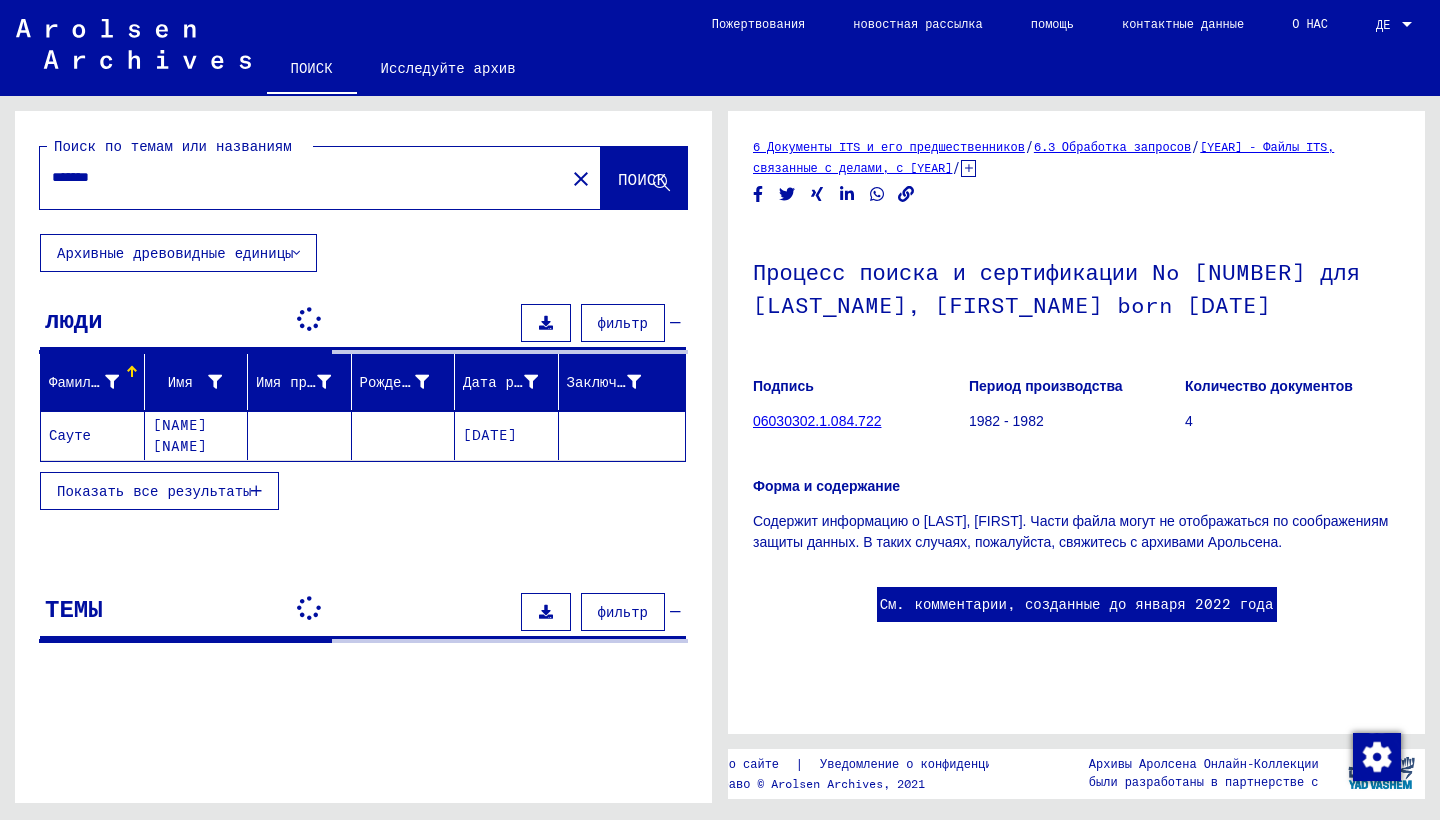 scroll, scrollTop: 0, scrollLeft: 0, axis: both 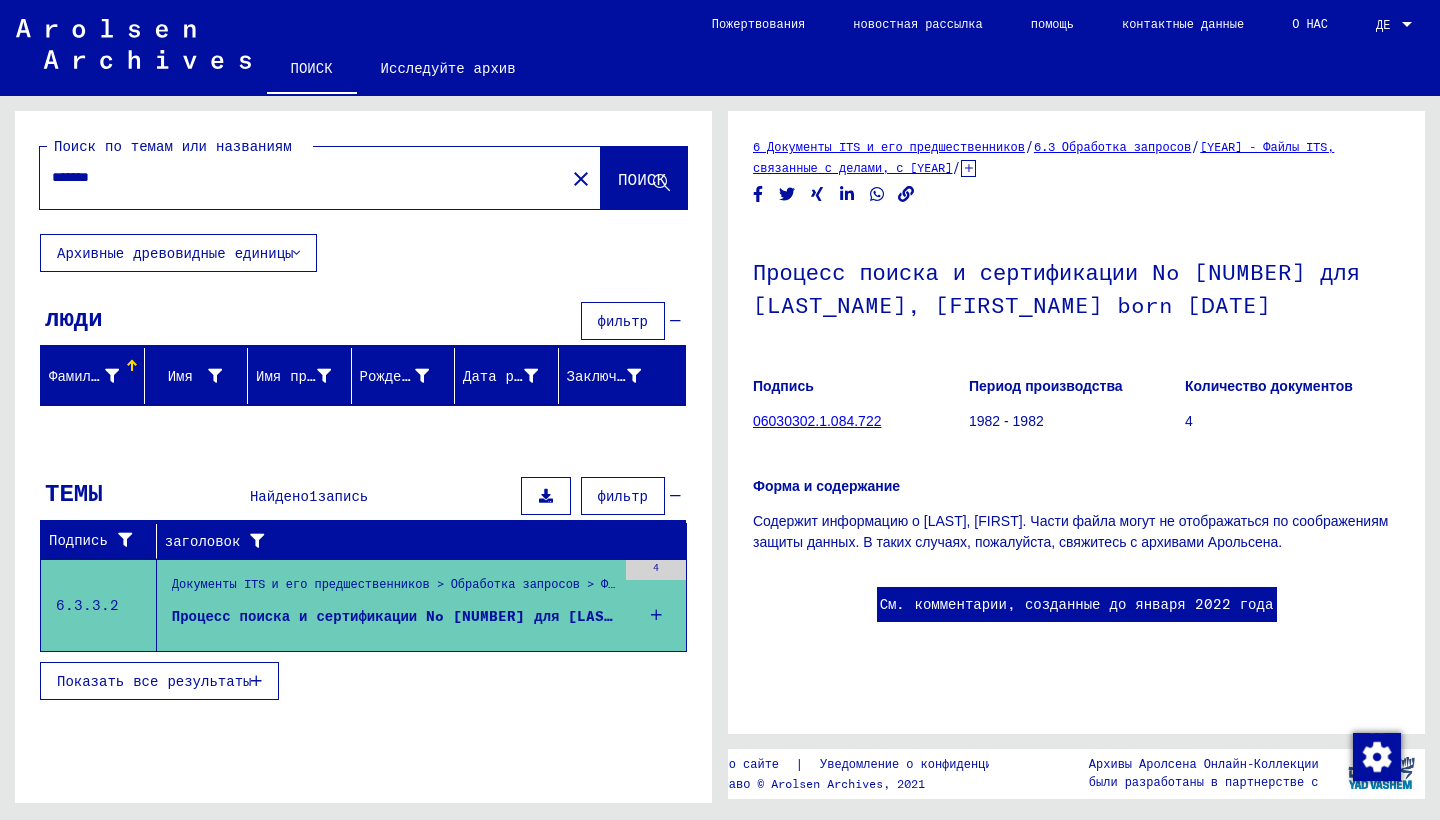 click on "06030302.1.084.722" 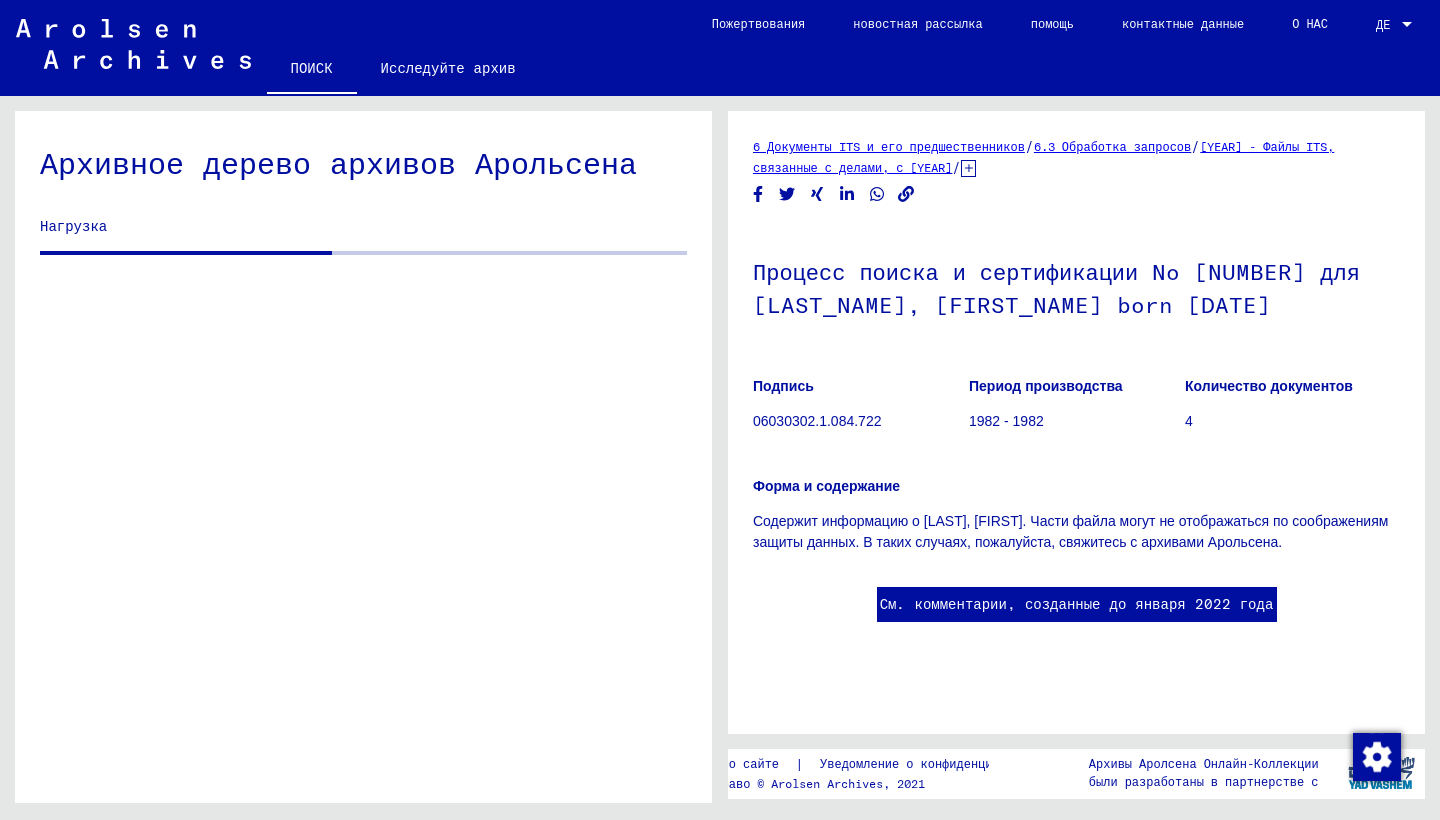 scroll, scrollTop: 0, scrollLeft: 0, axis: both 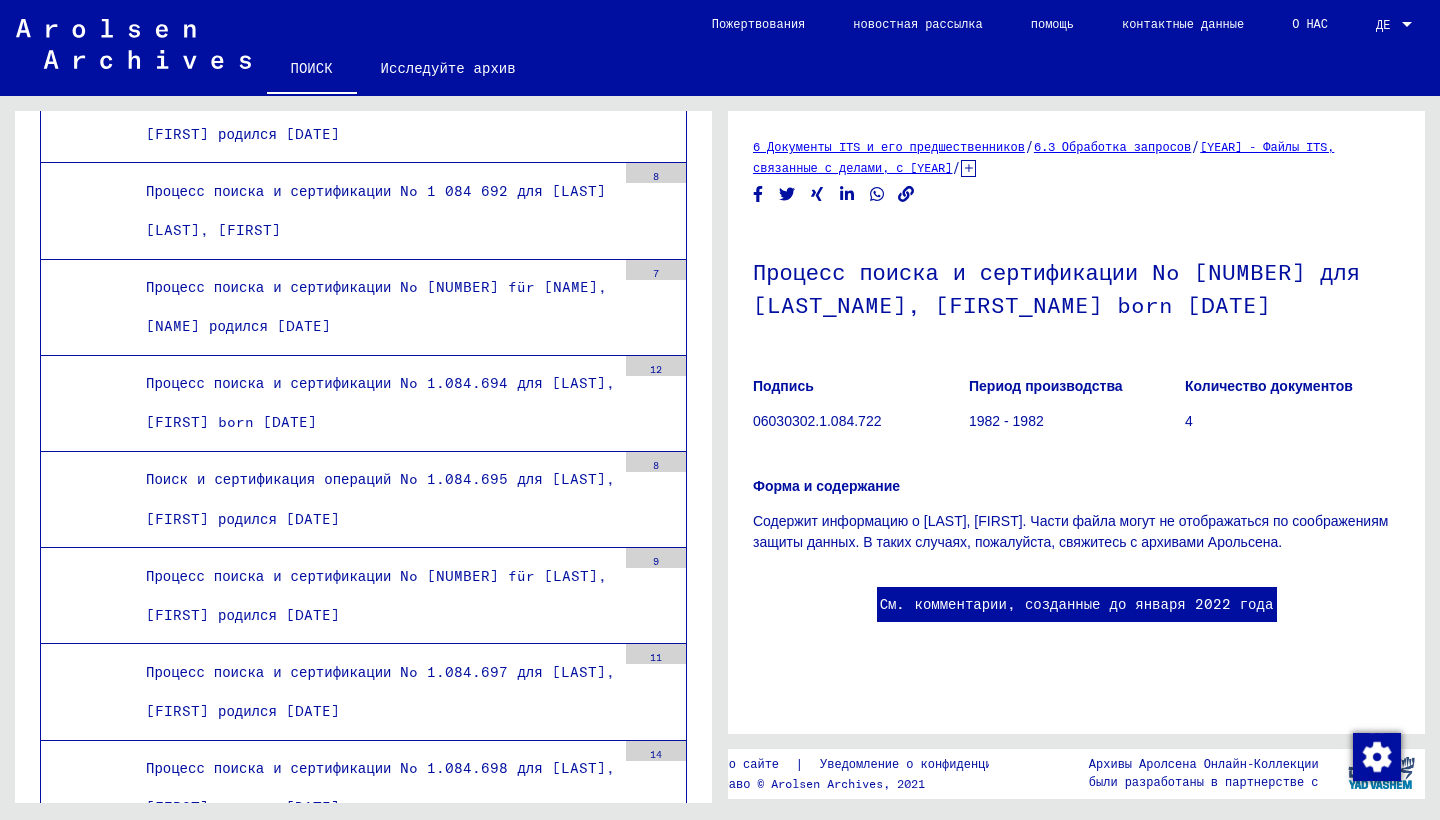 click on "Such- und Bescheinigungsvorgang Nr. [NUMBER] für [LAST], [FIRST] geboren [DATE]" at bounding box center [373, 3097] 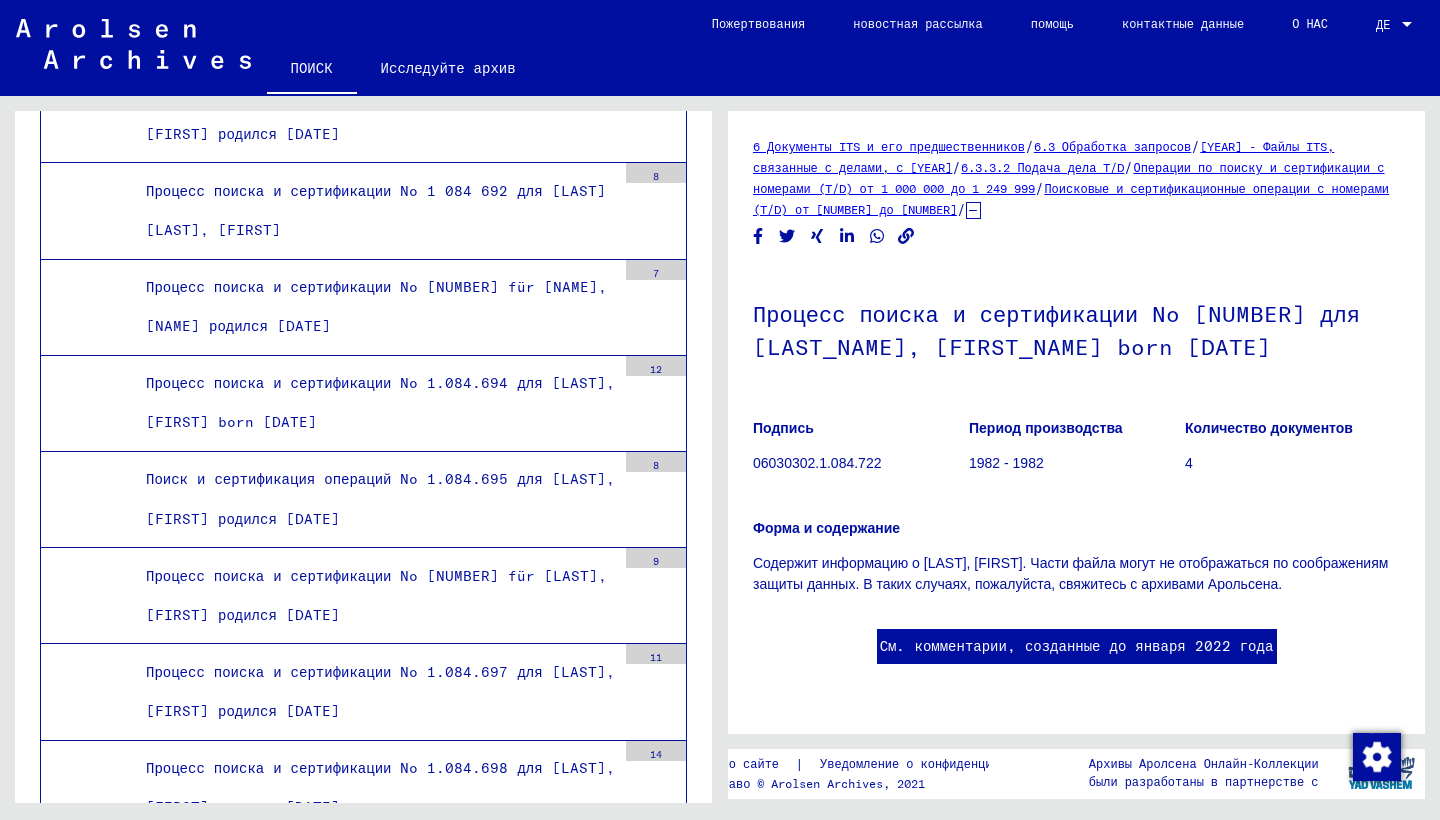 click on "[YEAR] - Файлы ITS, связанные с делами, с [YEAR]" 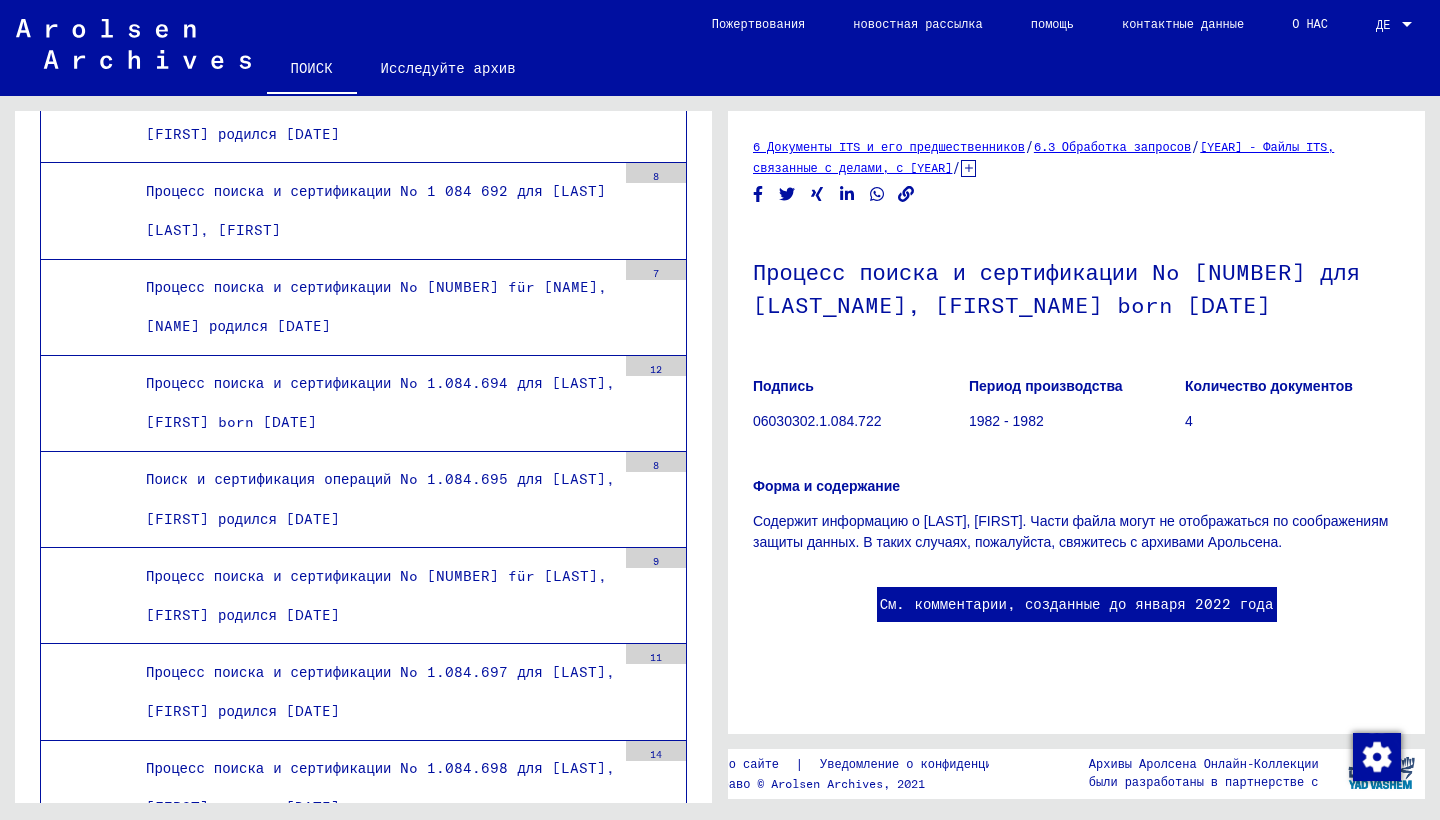 scroll, scrollTop: 0, scrollLeft: 0, axis: both 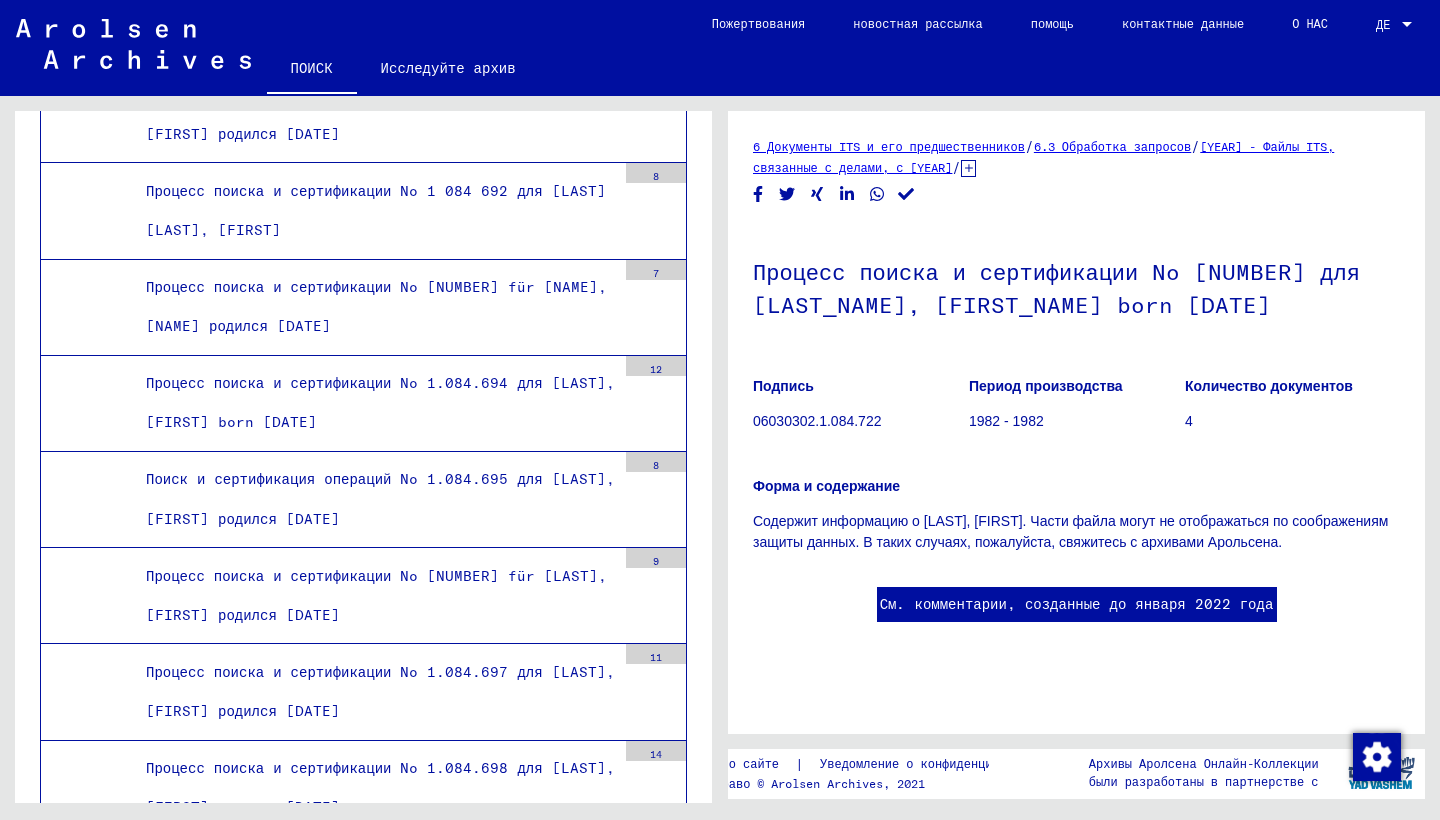 click 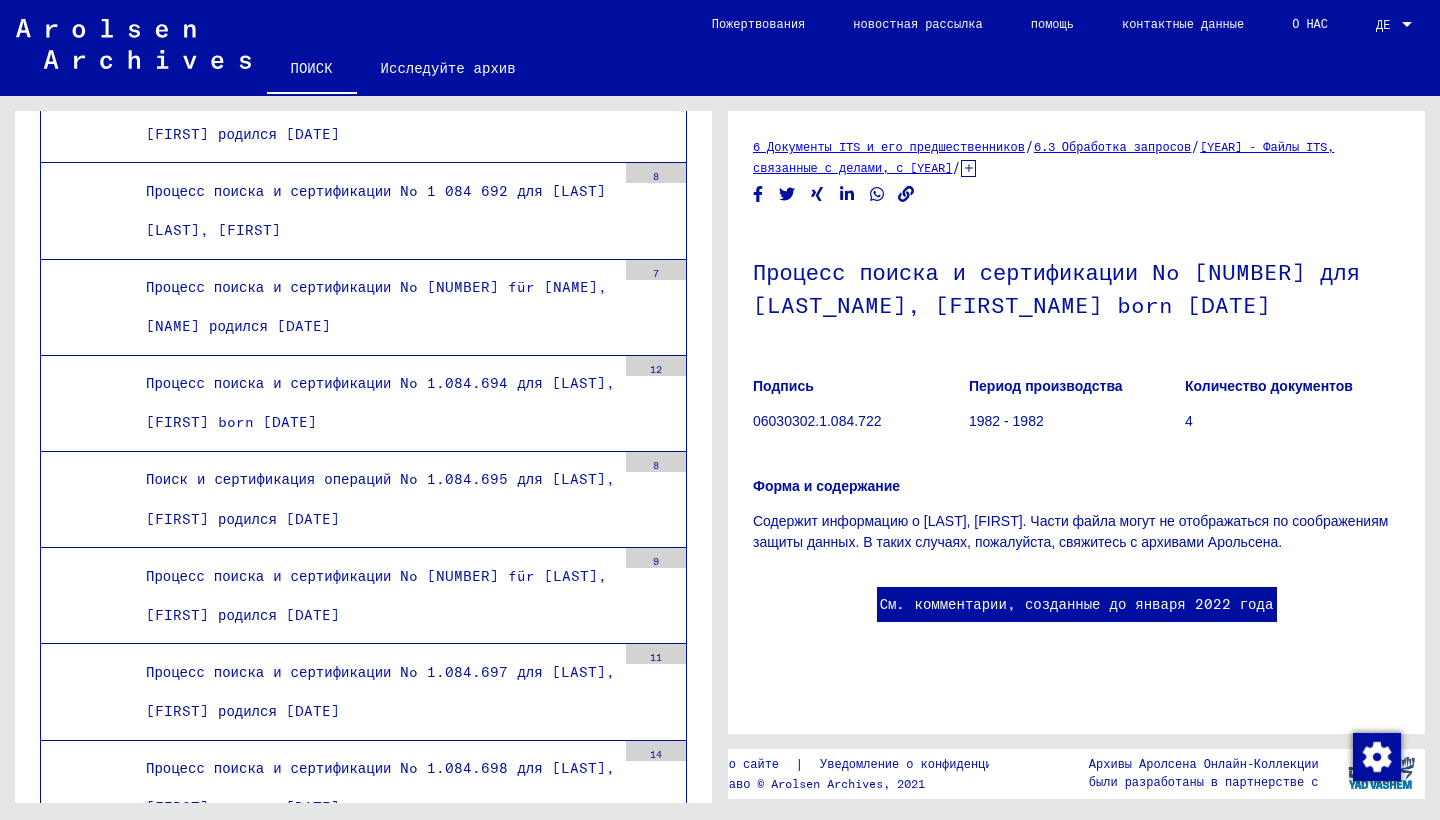 click 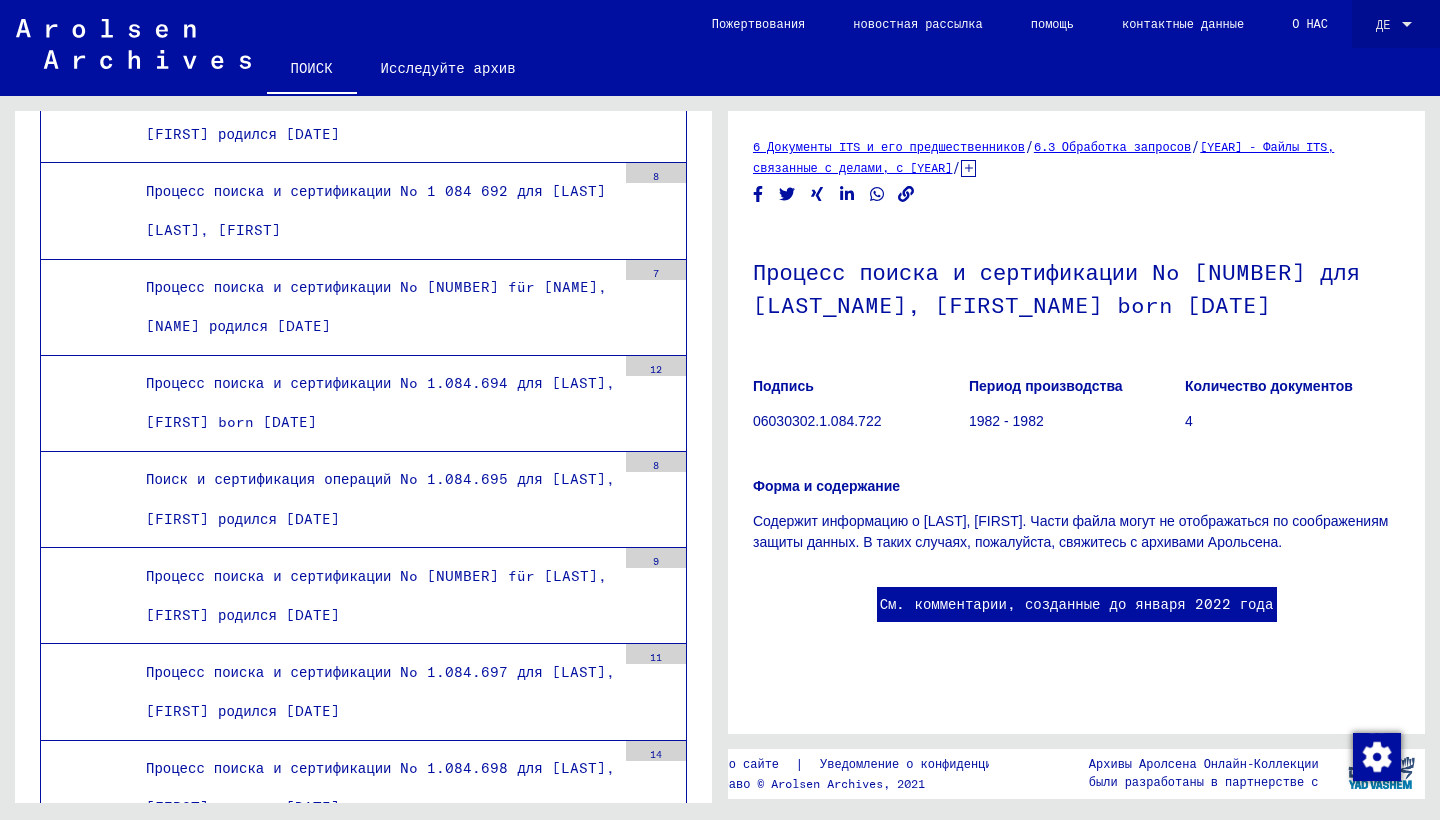 click at bounding box center (1407, 25) 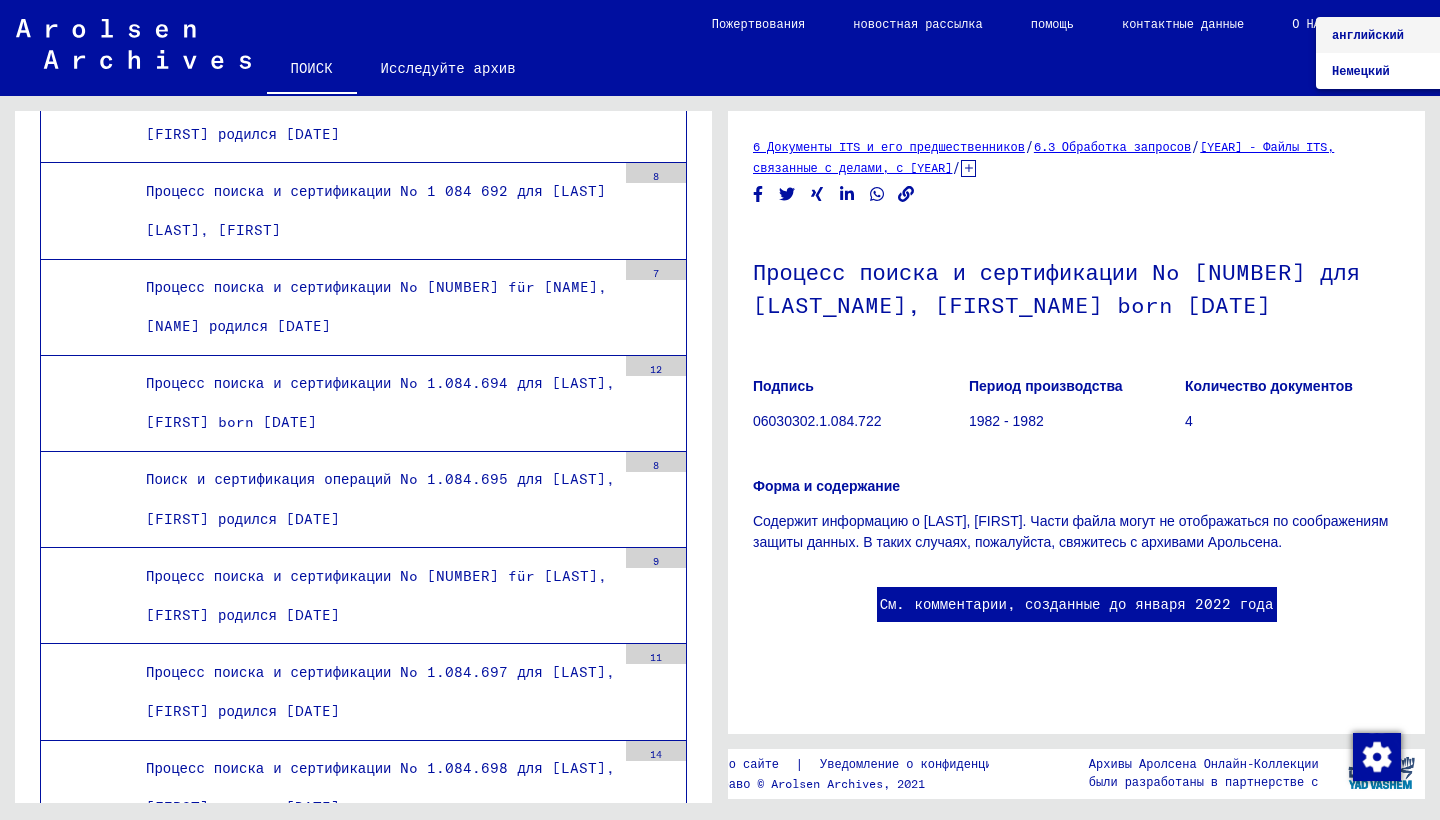 click at bounding box center [720, 410] 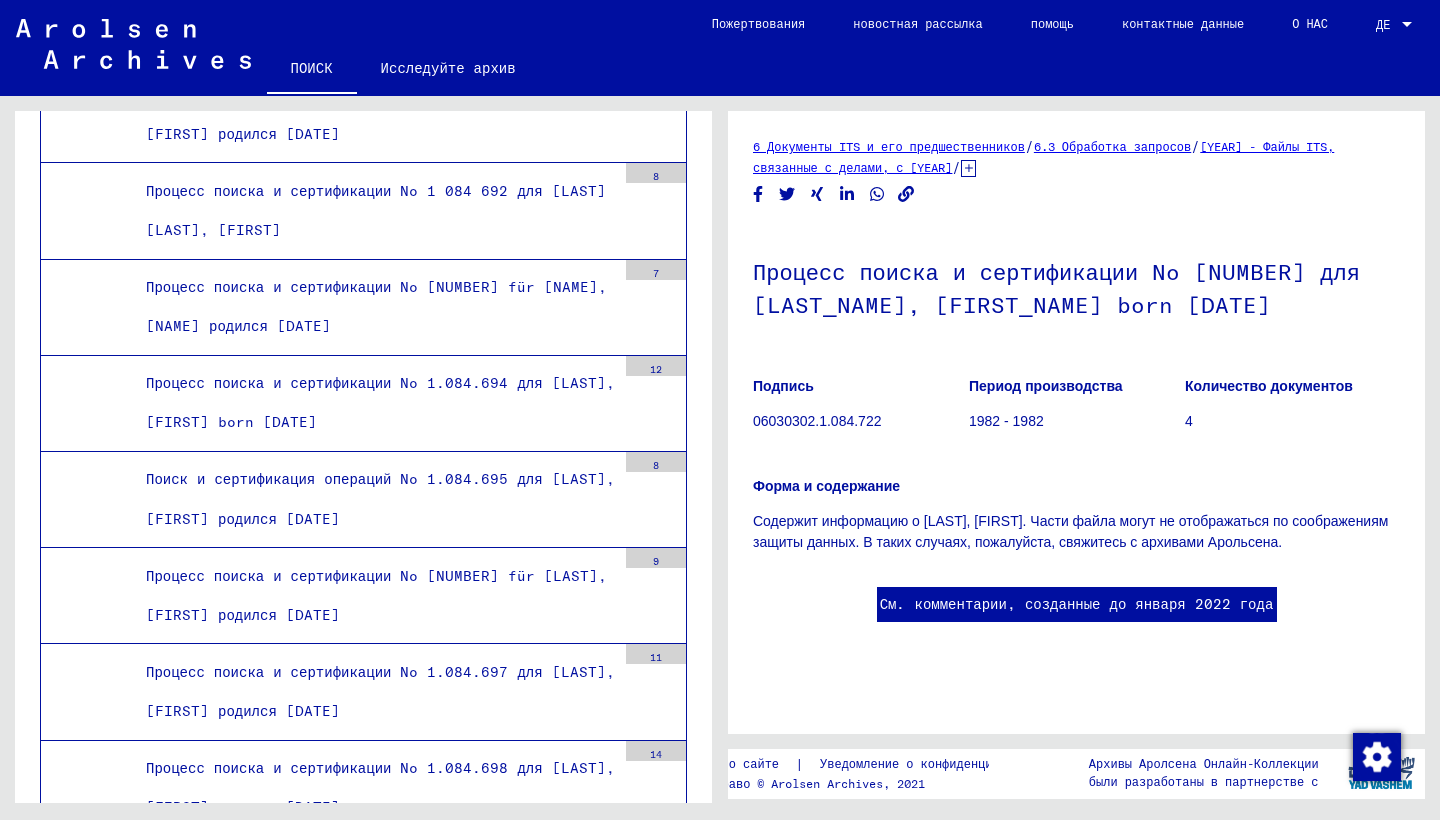 scroll, scrollTop: 0, scrollLeft: 0, axis: both 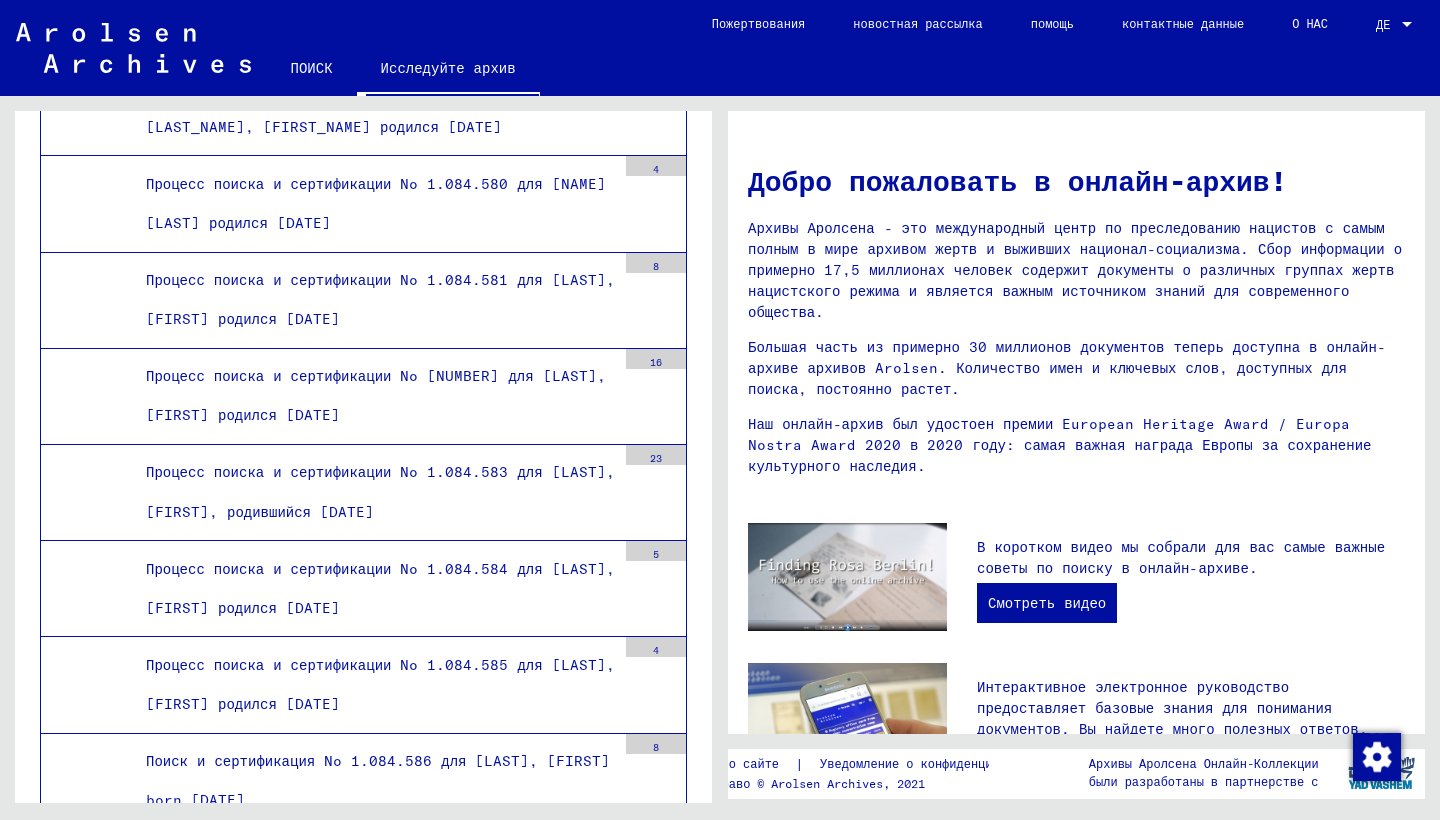 click on "ПОИСК" 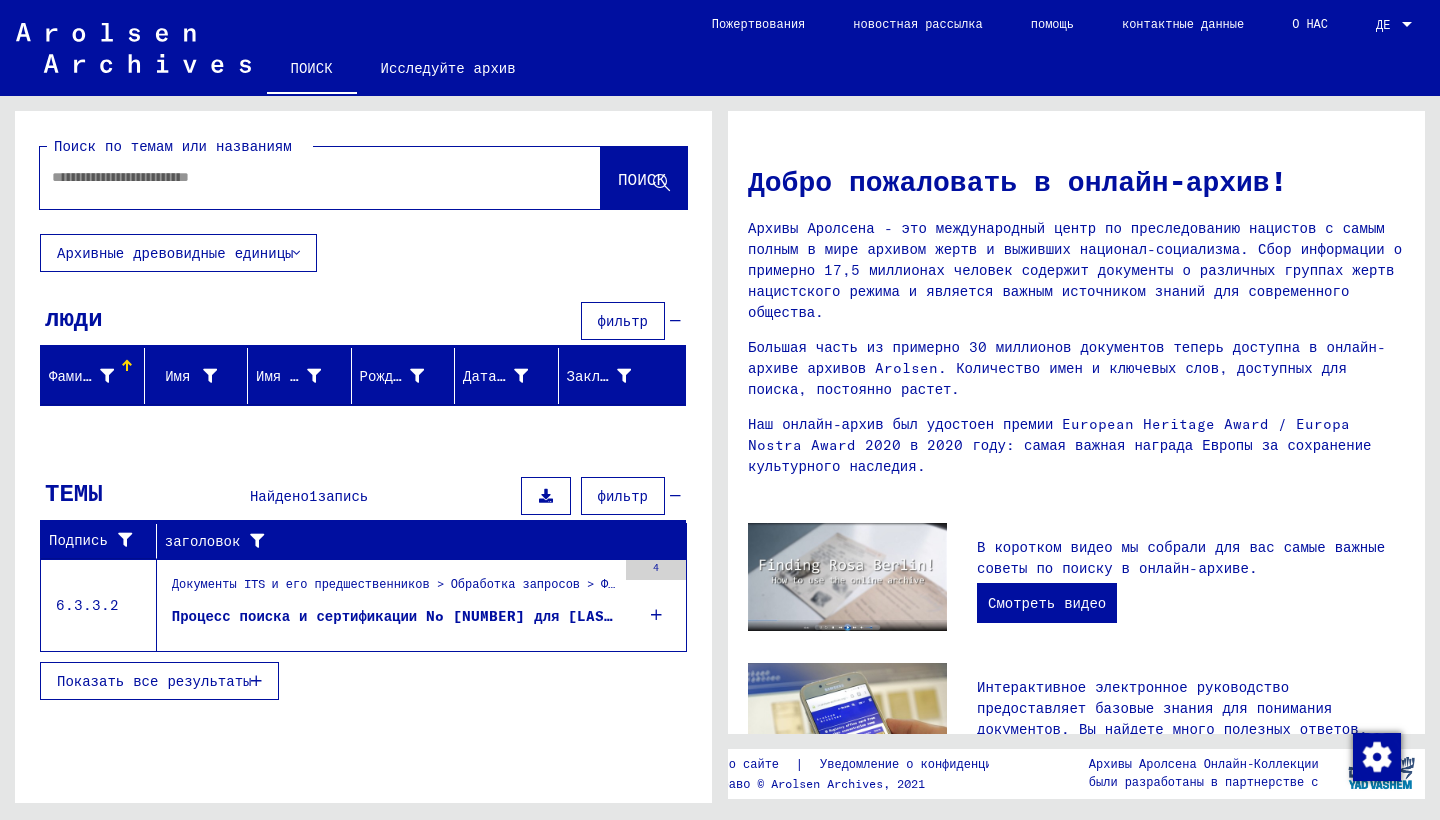 click on "Архивные древовидные единицы" 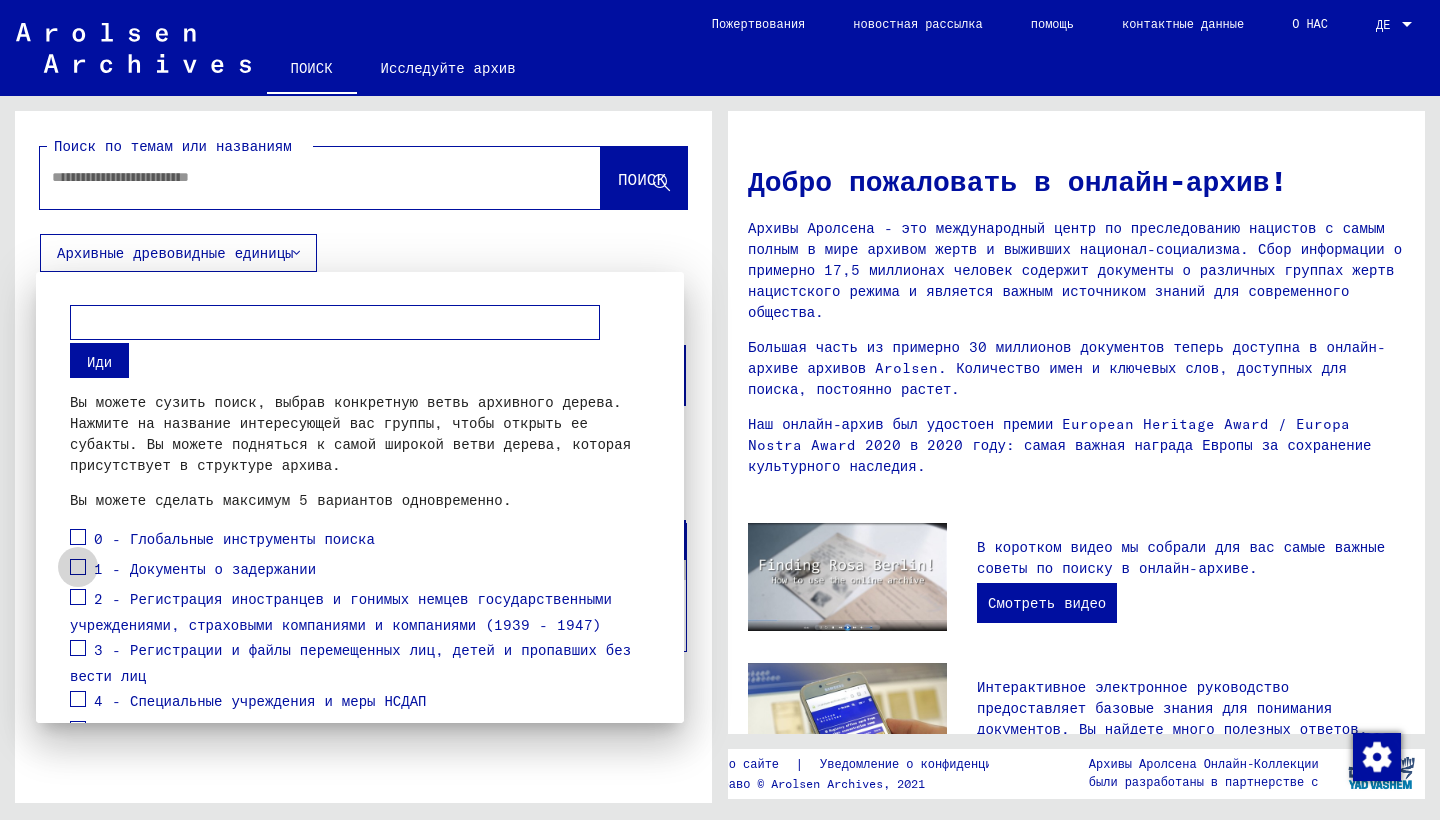 click at bounding box center (78, 567) 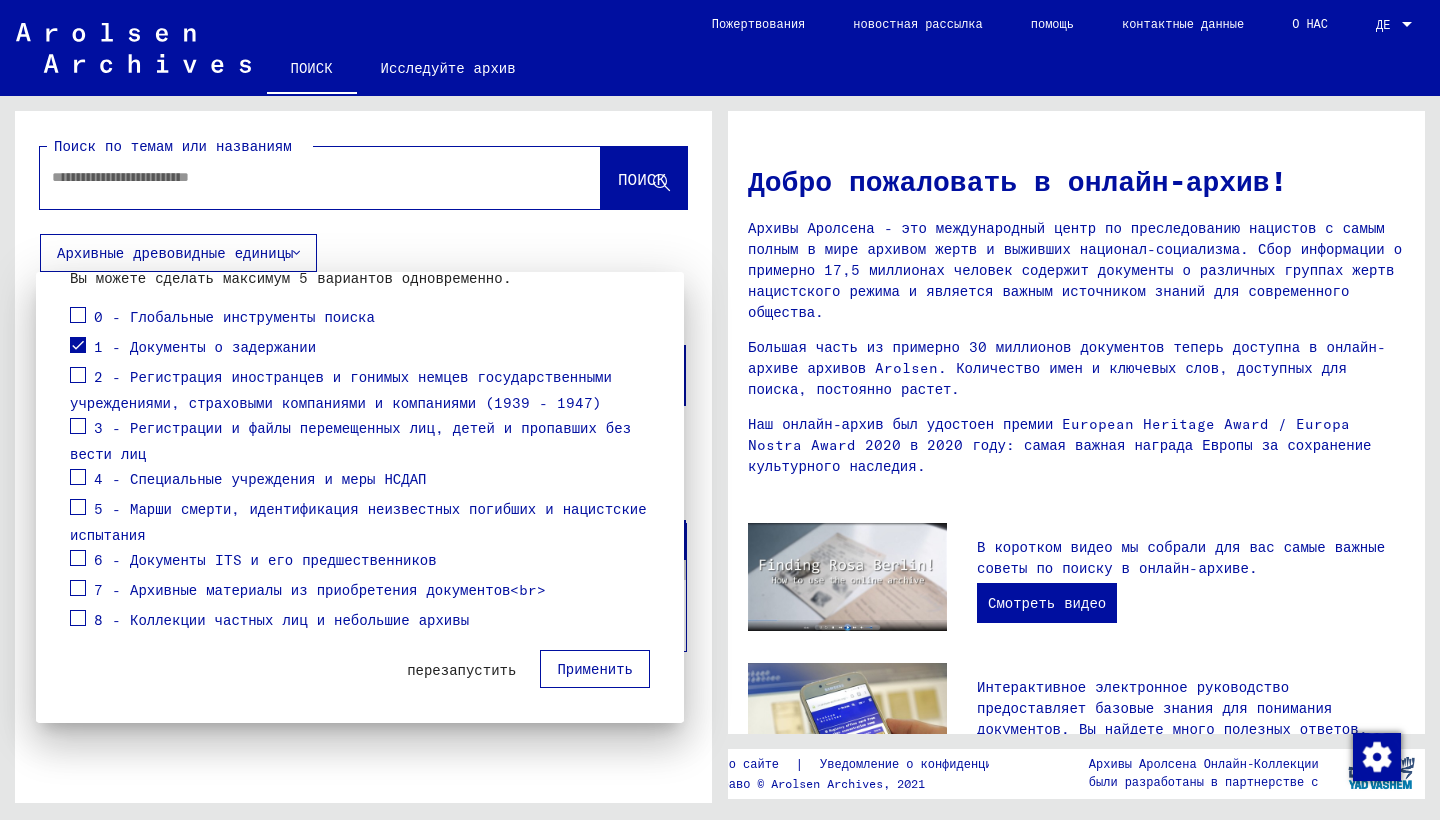 scroll, scrollTop: 221, scrollLeft: 0, axis: vertical 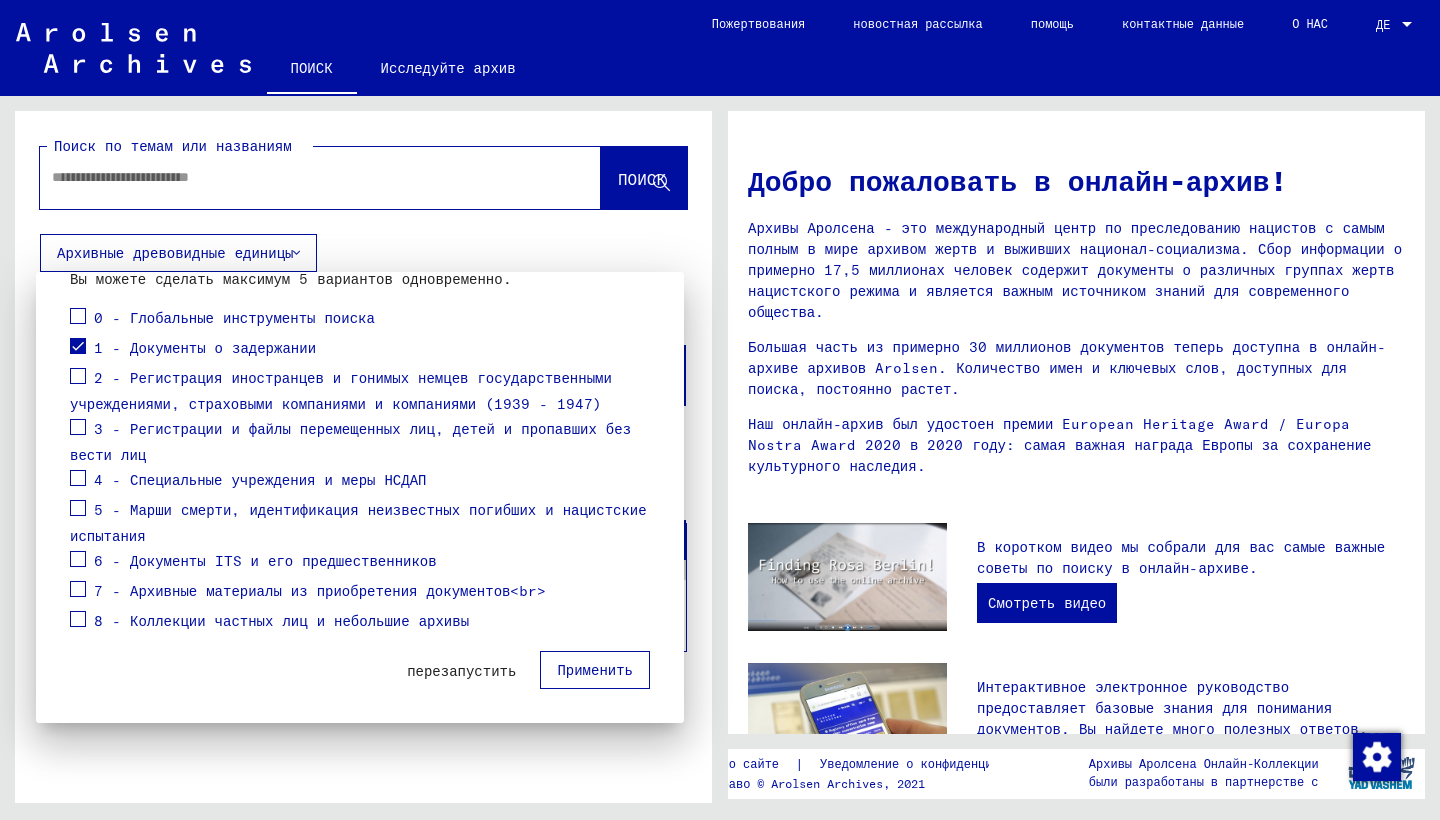 click on "5 - Марши смерти, идентификация неизвестных погибших и нацистские испытания" at bounding box center (358, 523) 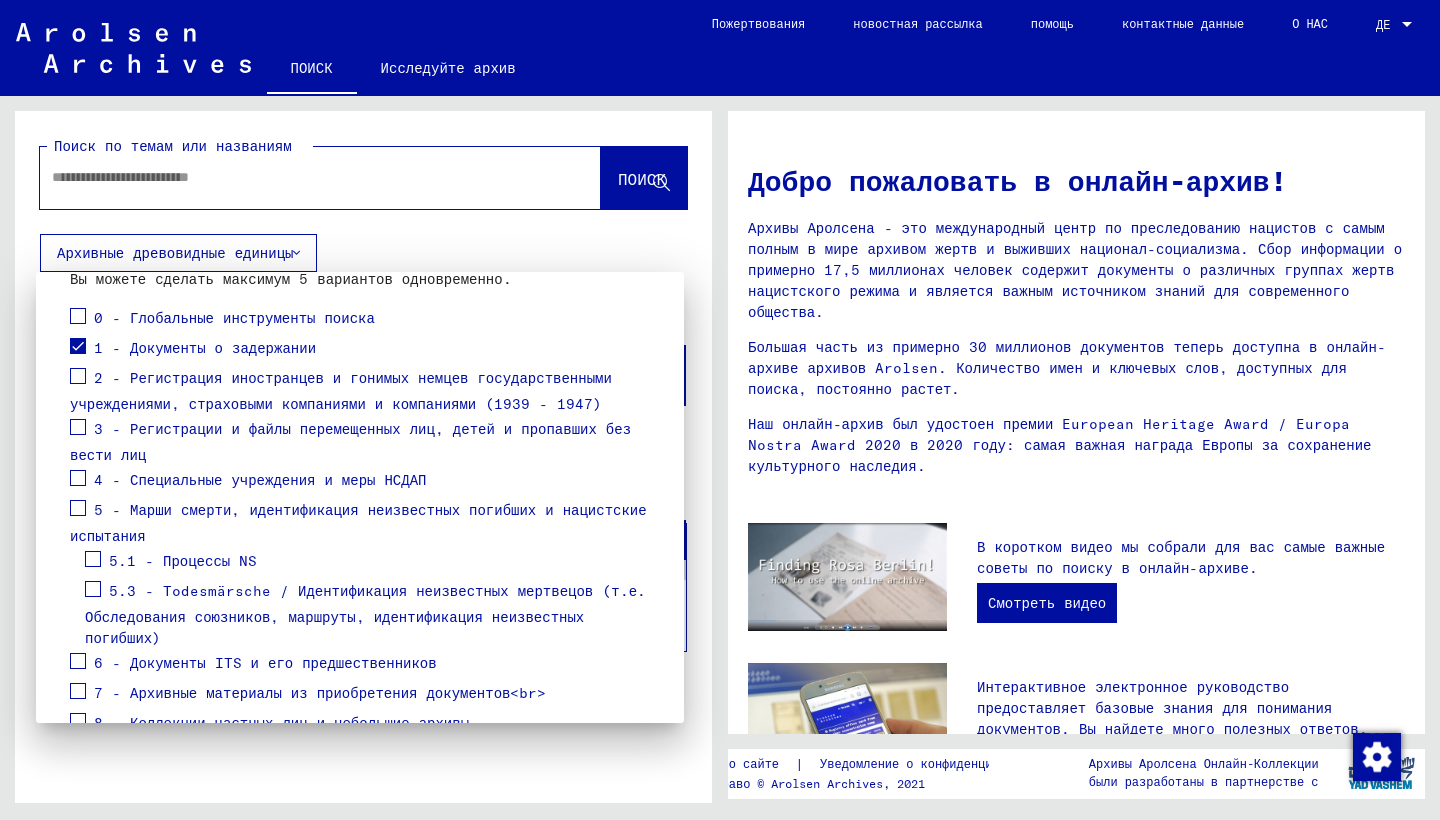 click at bounding box center (78, 508) 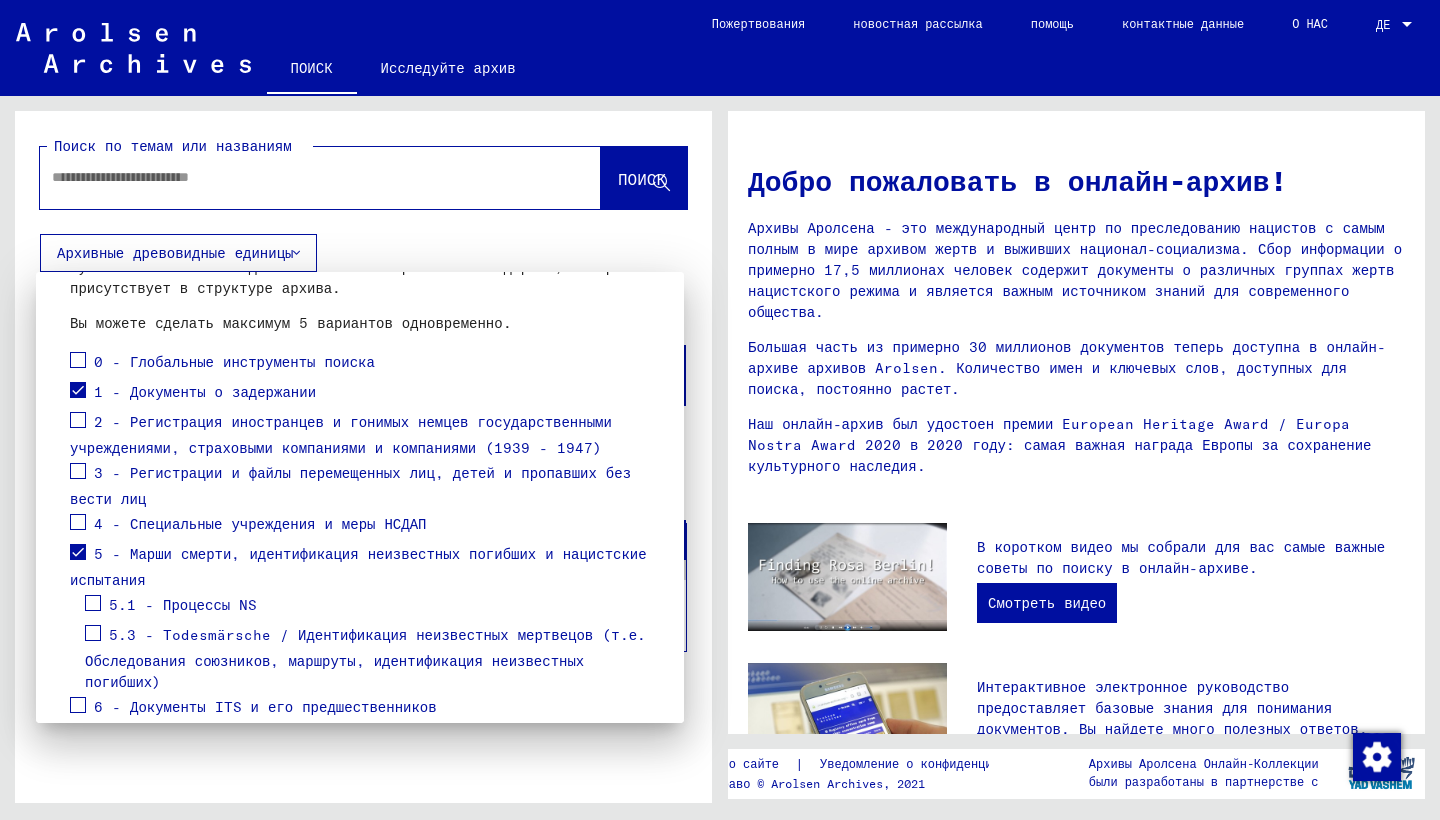 scroll, scrollTop: 178, scrollLeft: 0, axis: vertical 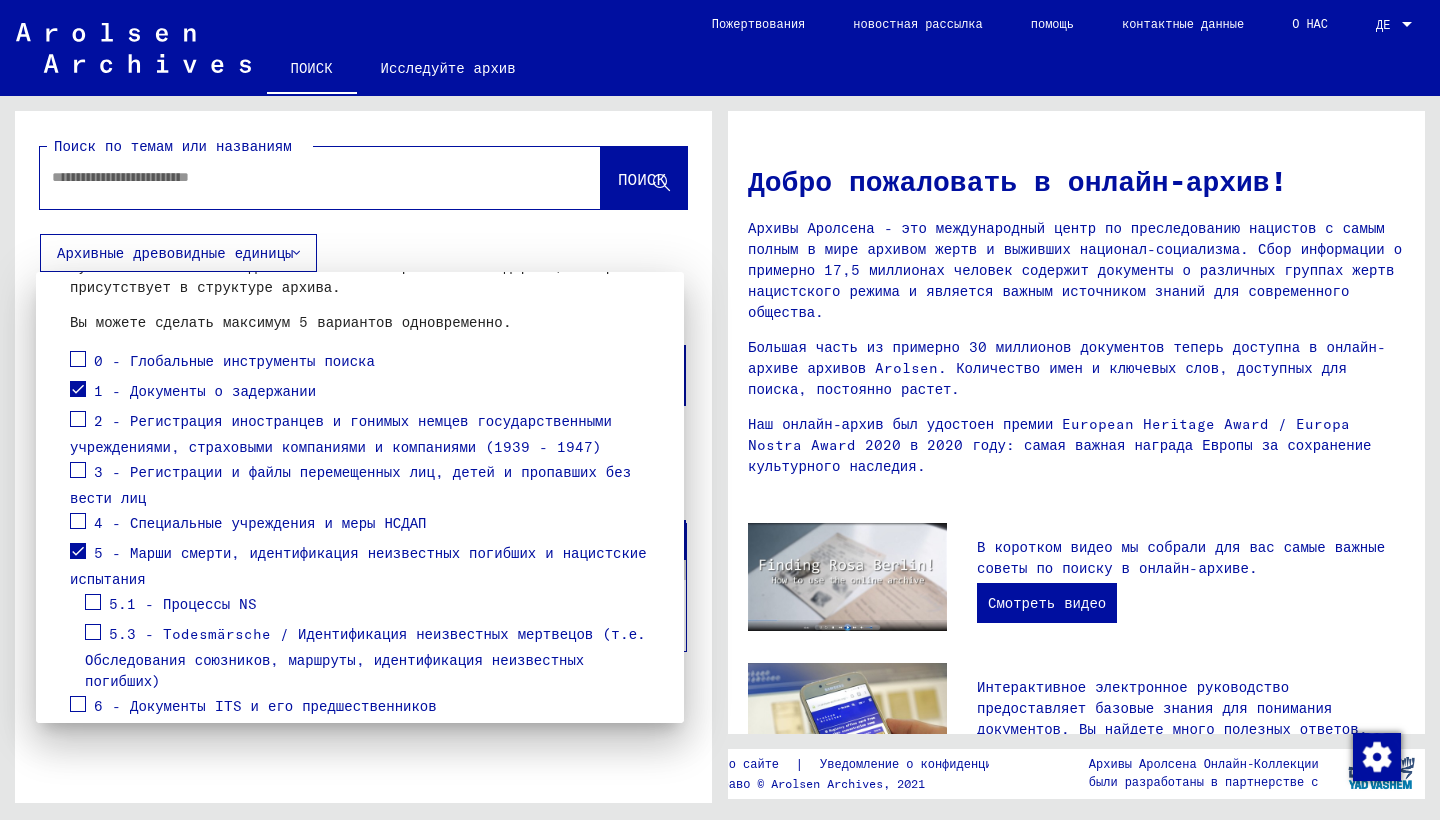 click at bounding box center (78, 419) 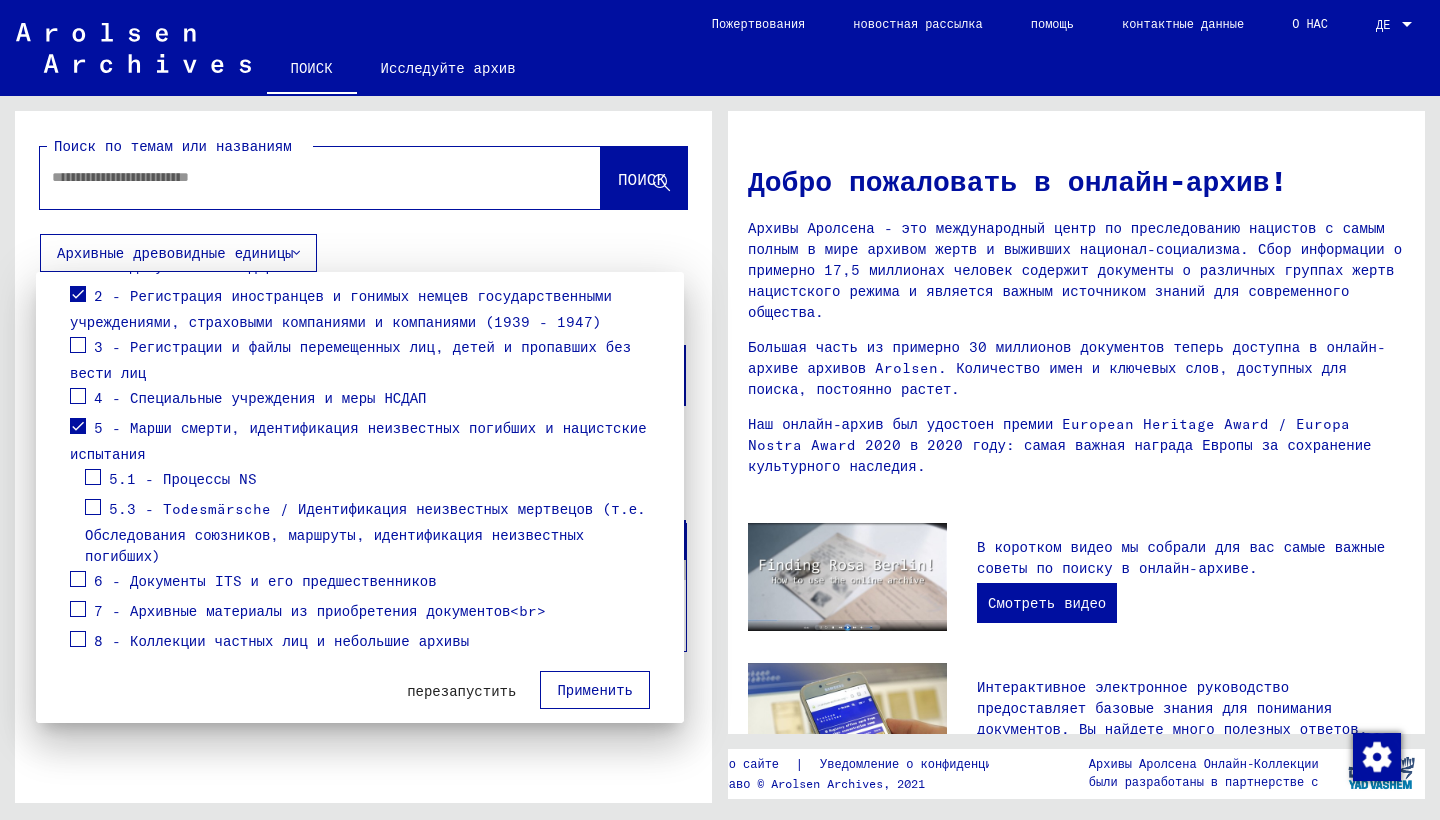 scroll, scrollTop: 302, scrollLeft: 0, axis: vertical 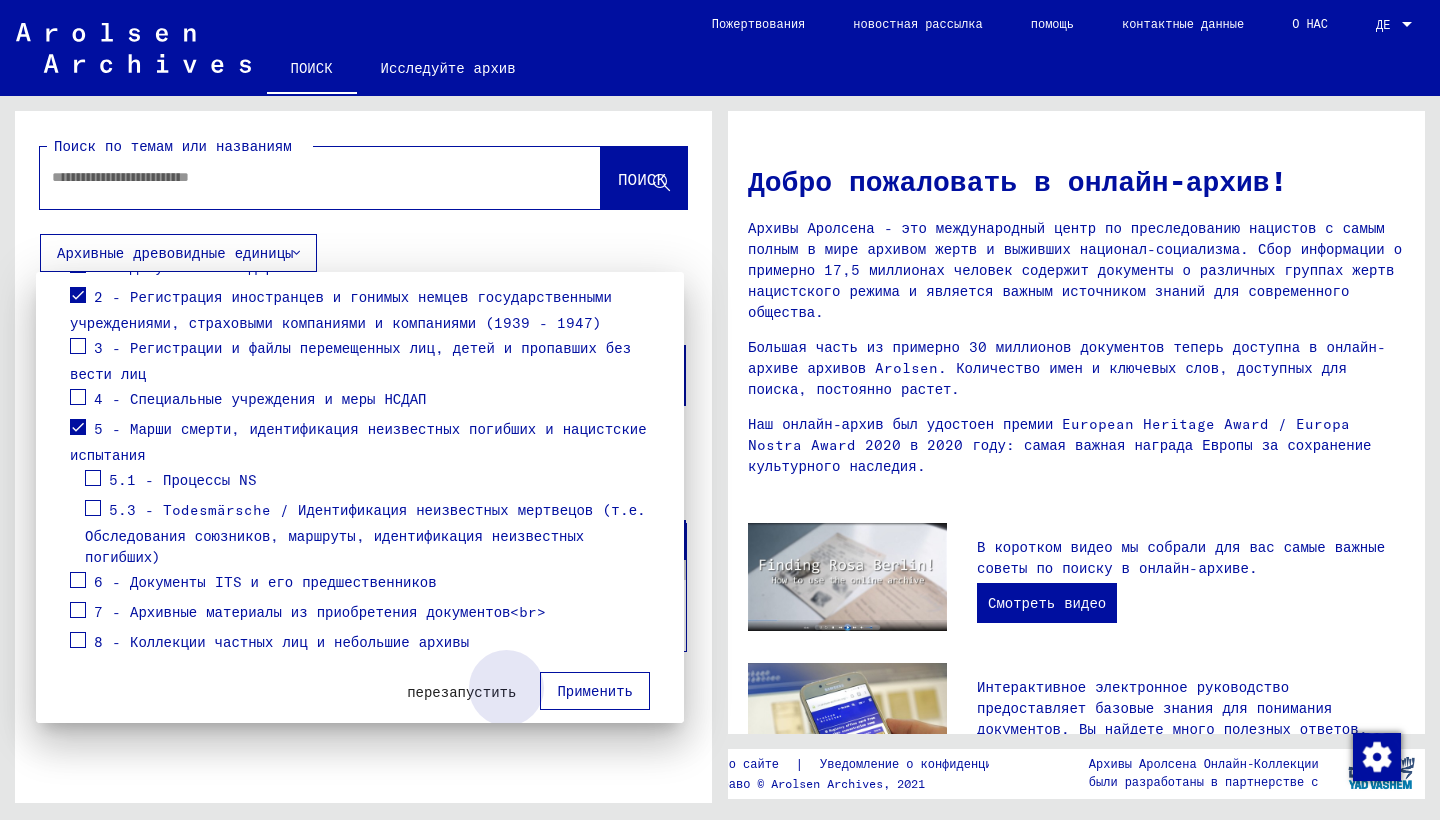 click on "Применить" at bounding box center [595, 691] 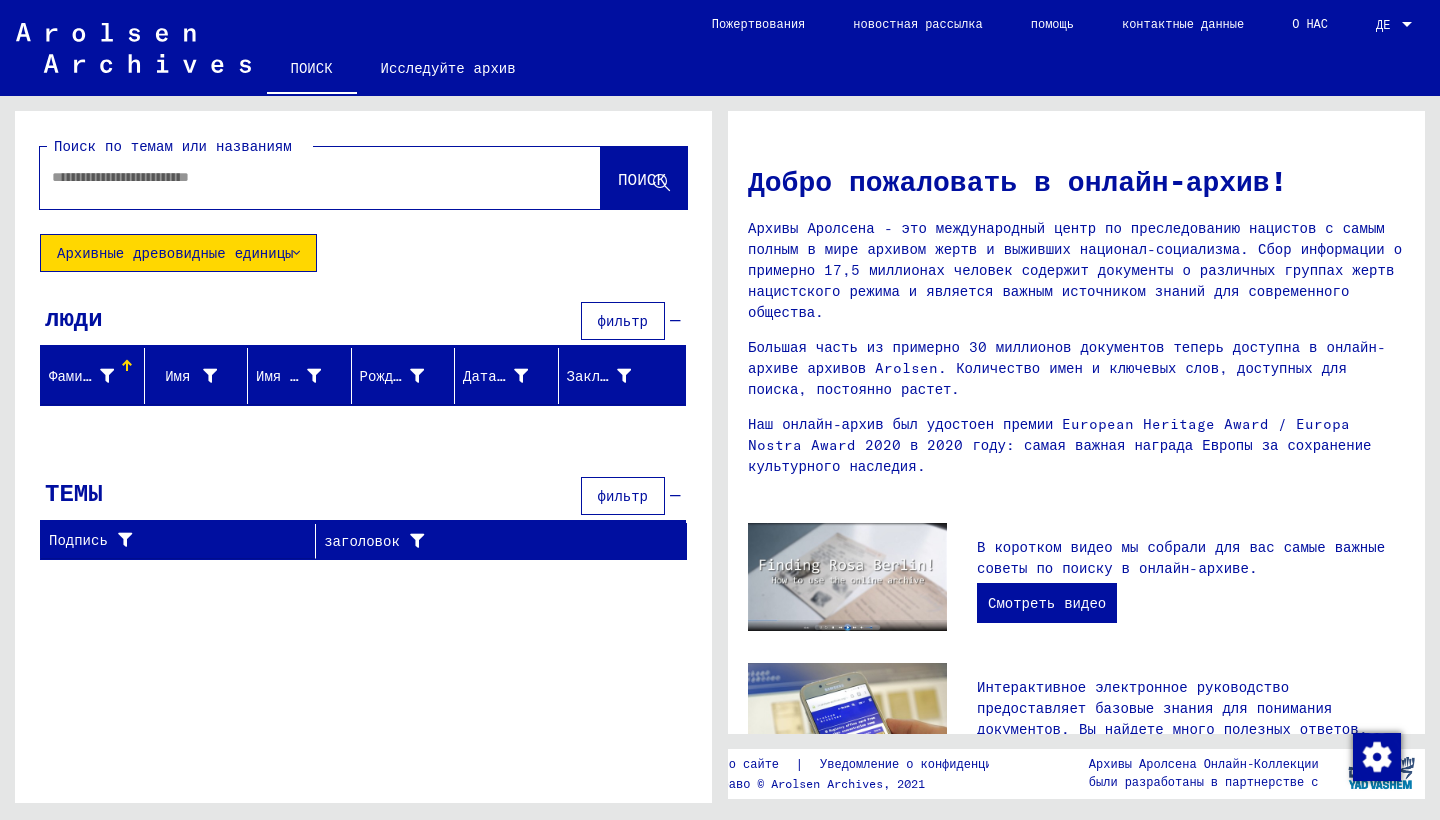 click at bounding box center [296, 177] 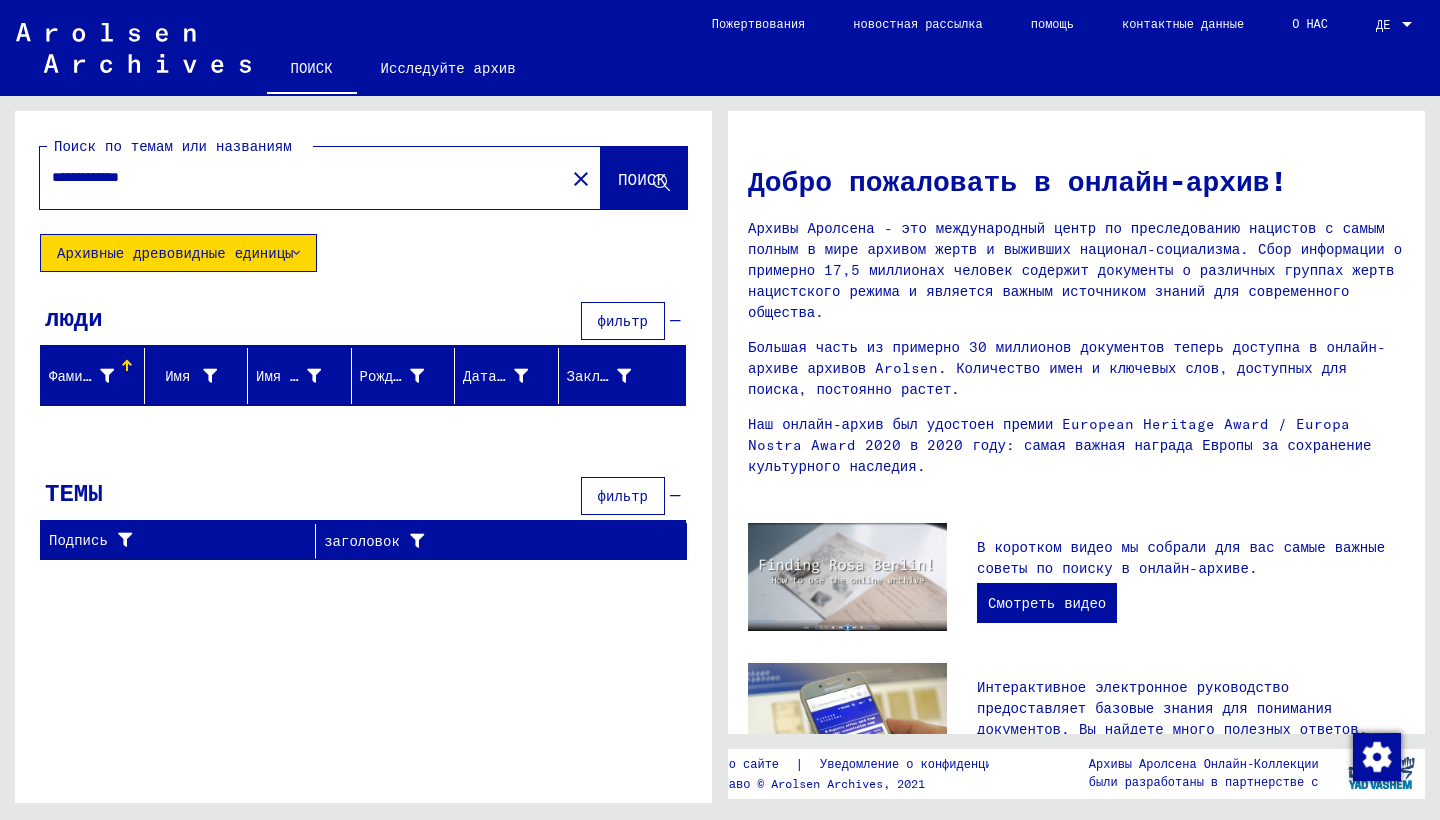 type on "**********" 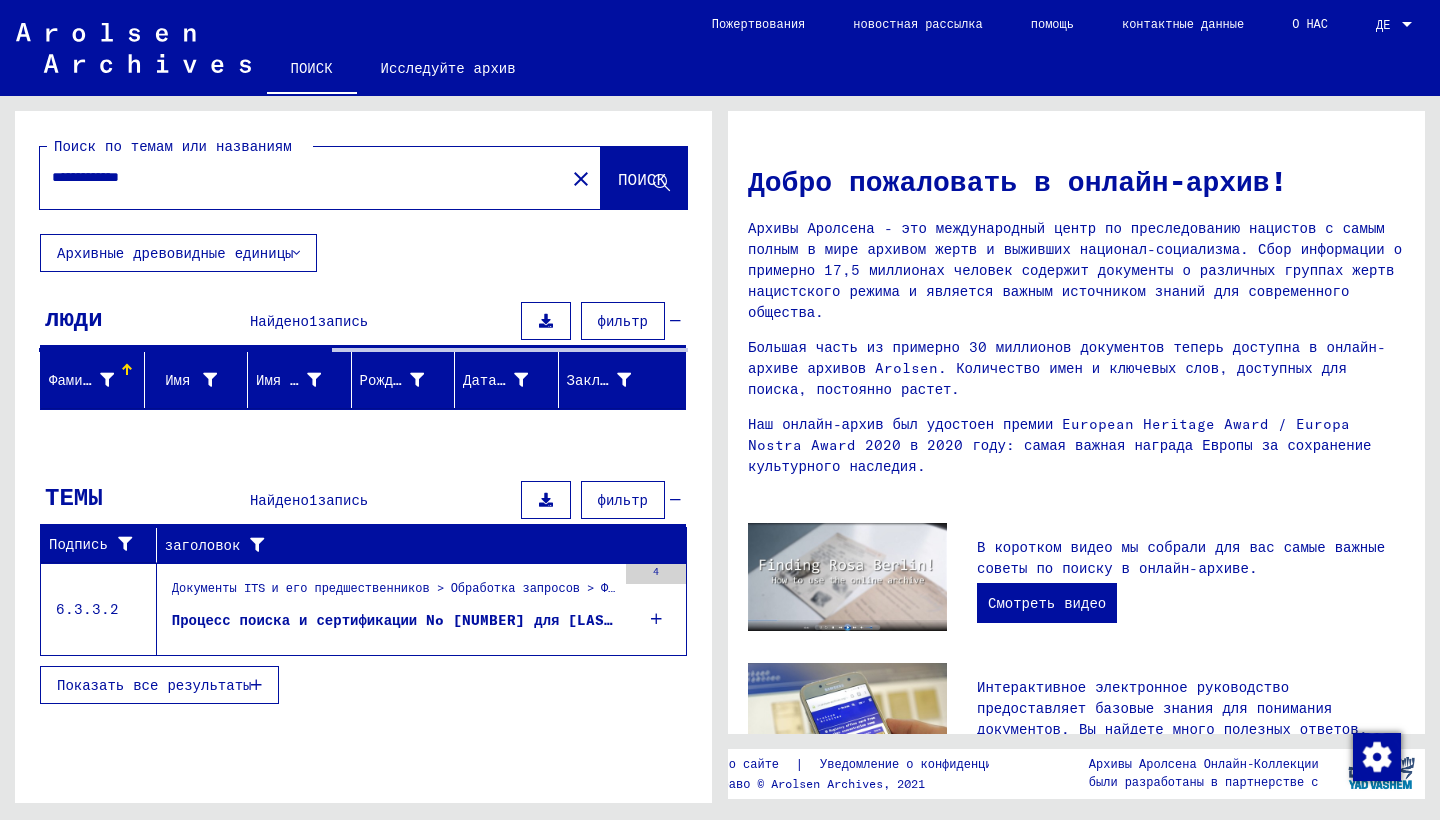 click on "4" at bounding box center [656, 574] 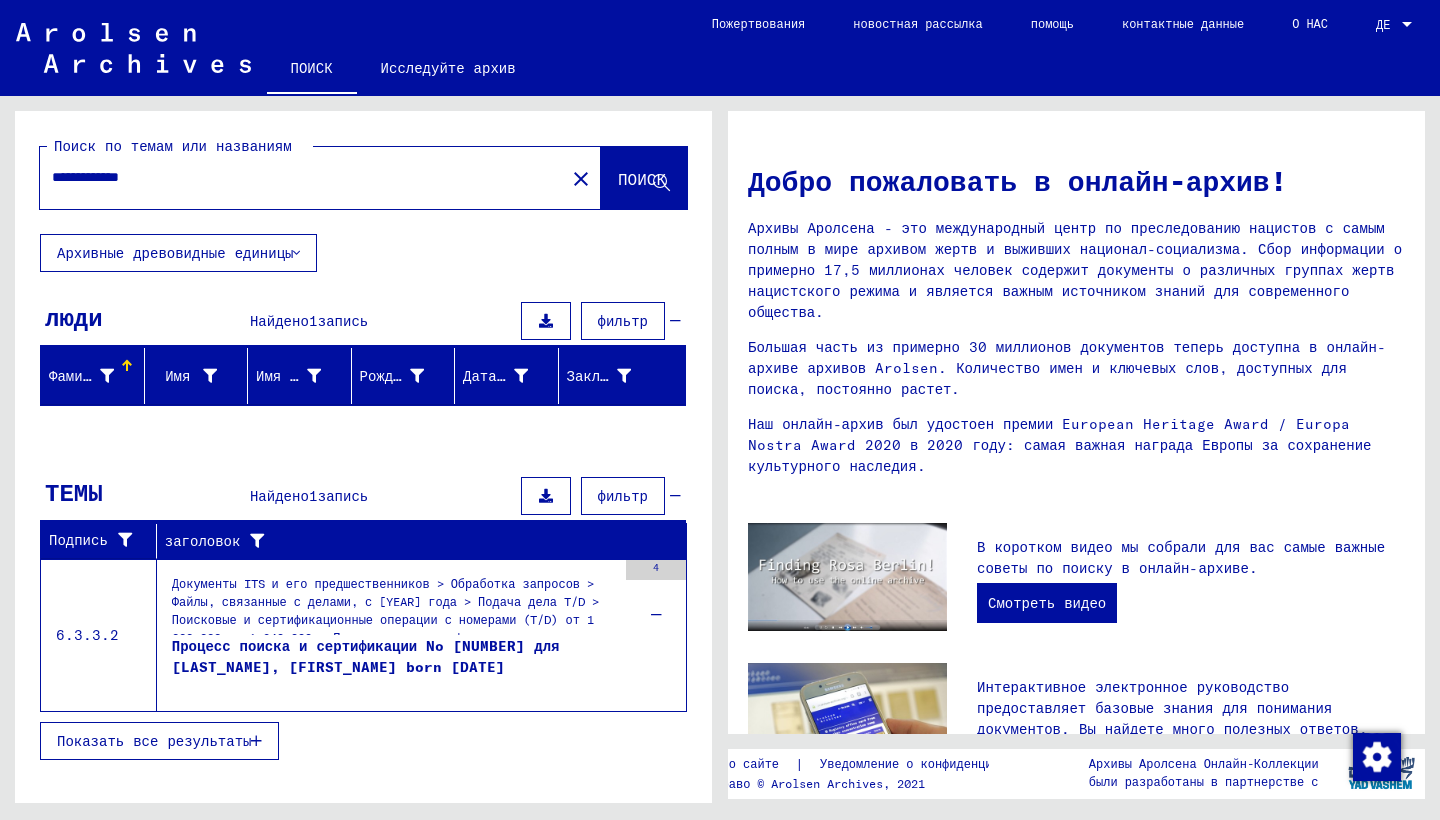 click on "Документы ITS и его предшественников > Обработка запросов > Файлы, связанные с делами, с [YEAR] года > Подача дела T/D > Поисковые и сертификационные операции с номерами (T/D) от 1 000 000 до 1 249,999 > Поисковые и сертификационные операции с номерами (T/D) от 1 084 500 до 1 084 999" at bounding box center [394, 605] 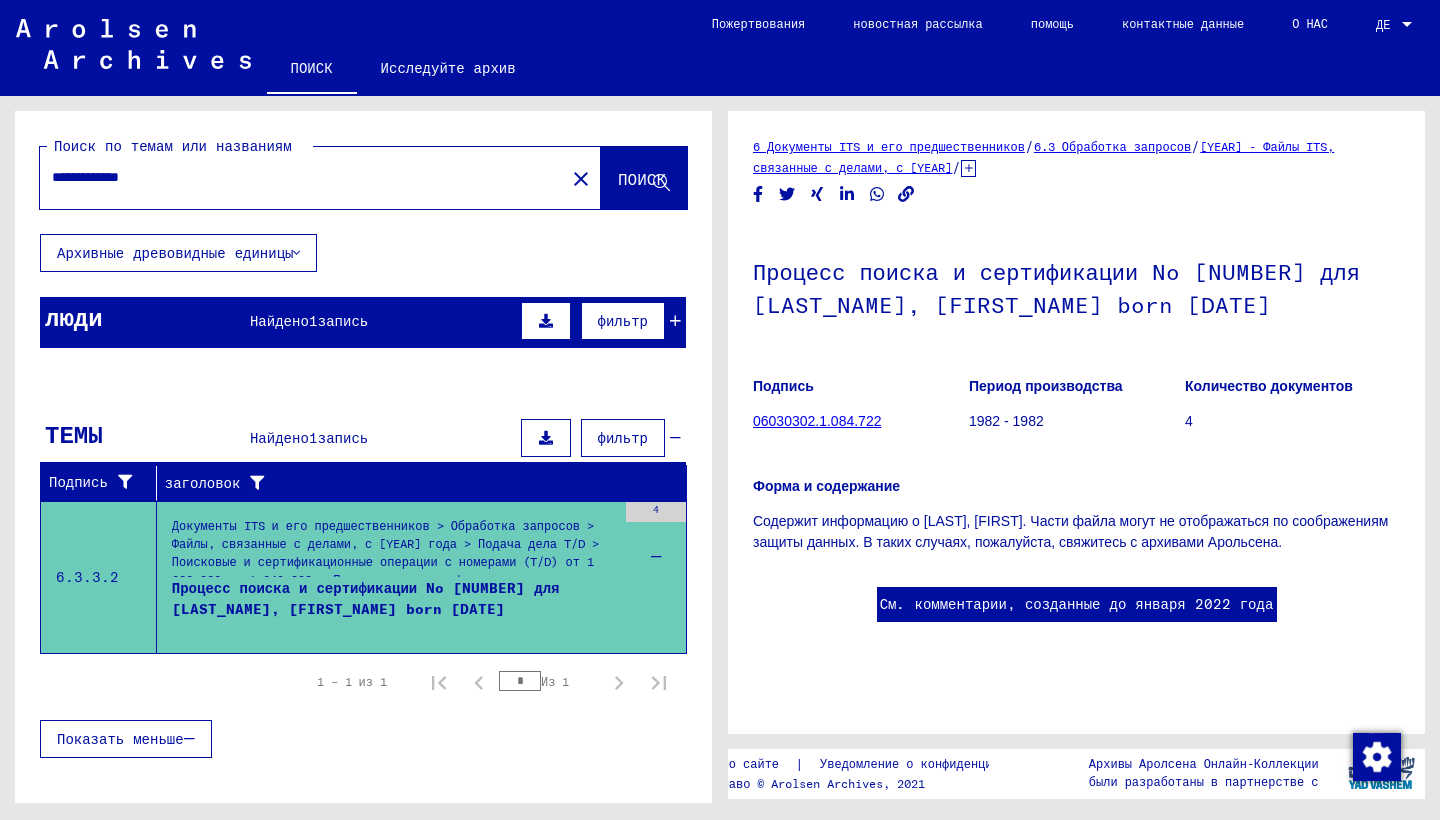 scroll, scrollTop: 0, scrollLeft: 0, axis: both 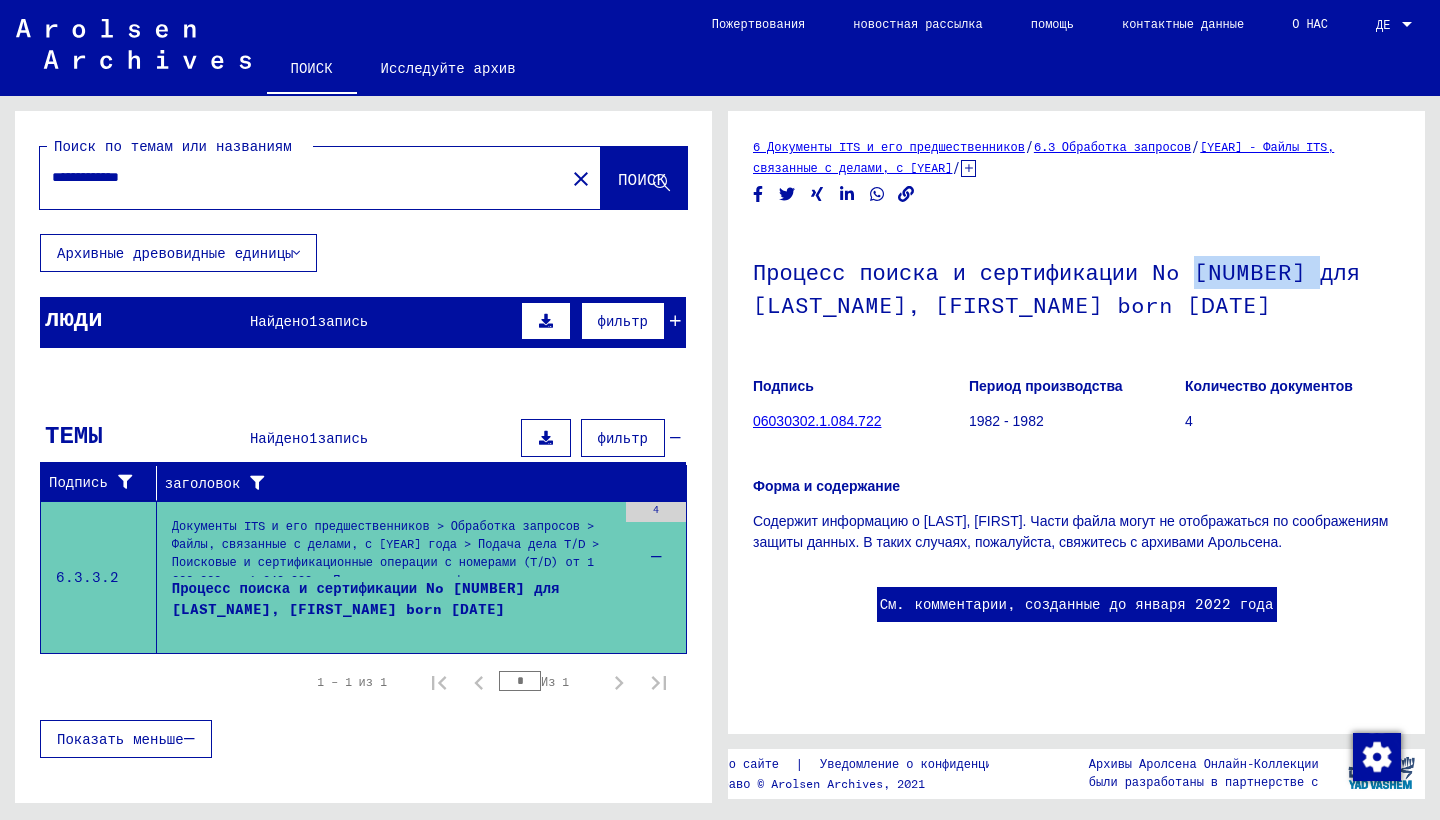drag, startPoint x: 1299, startPoint y: 272, endPoint x: 1174, endPoint y: 273, distance: 125.004 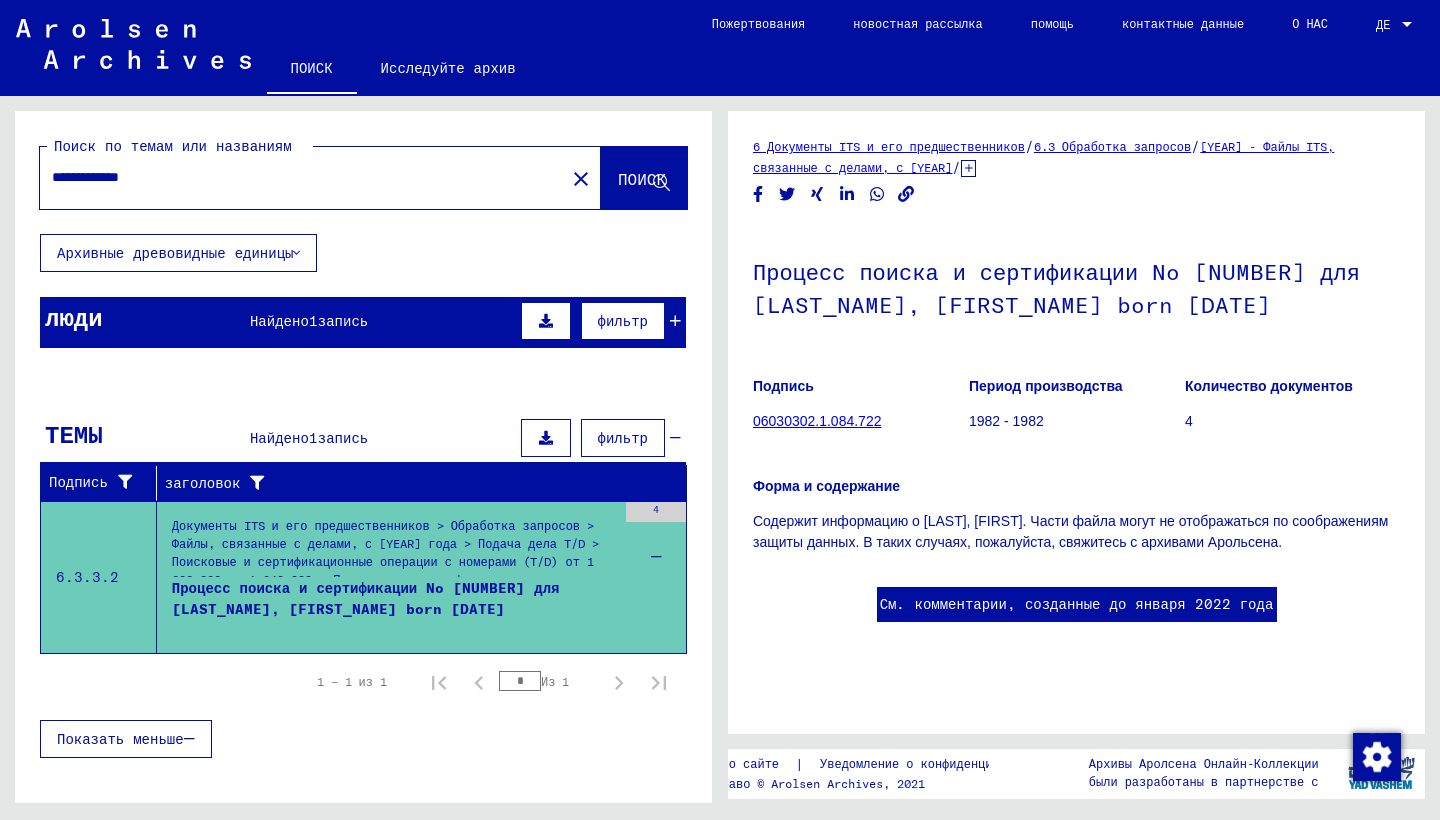 click on "Процесс поиска и сертификации No [NUMBER] для [LAST_NAME], [FIRST_NAME] born [DATE]" at bounding box center (394, 608) 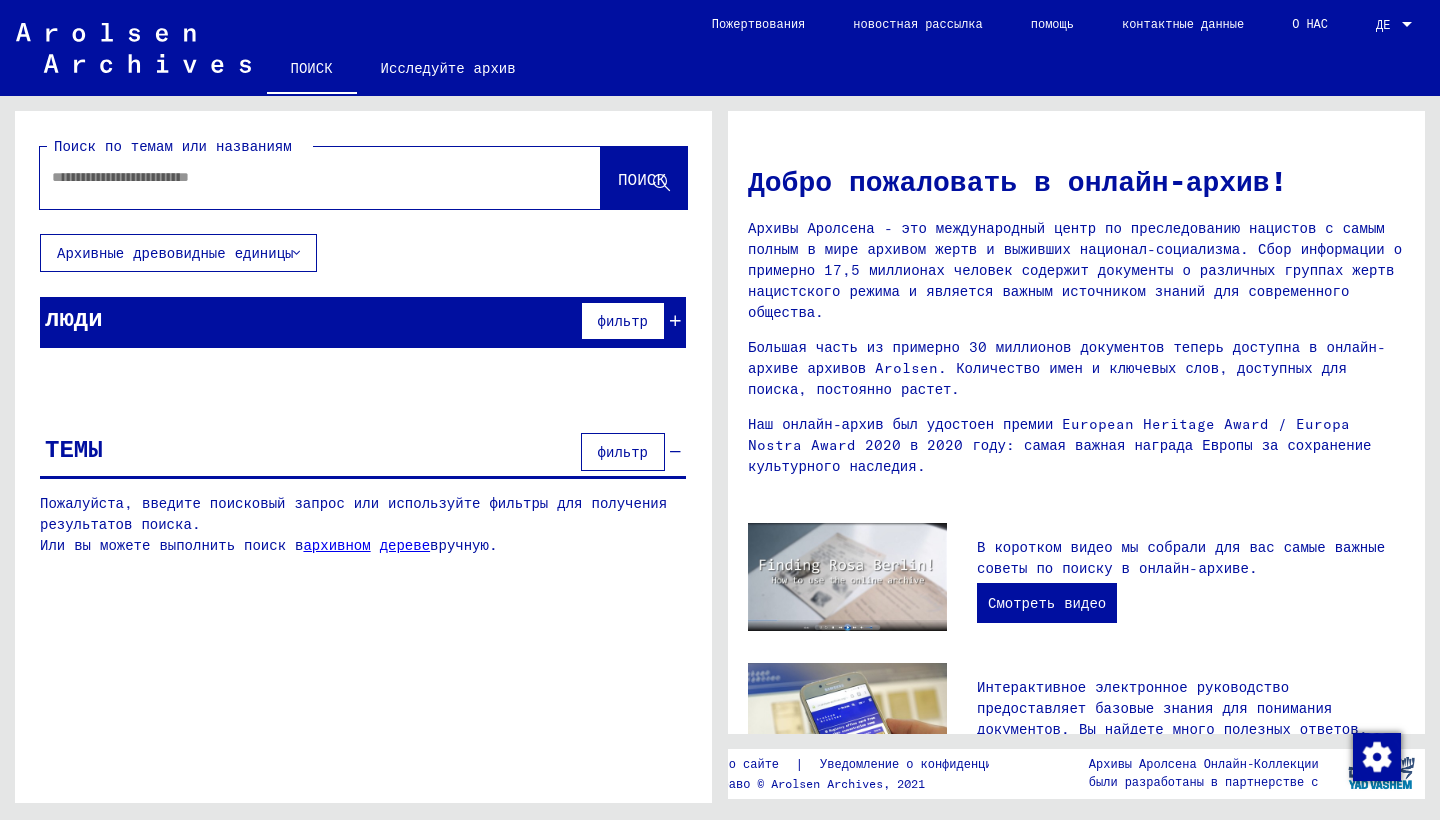 click at bounding box center (296, 177) 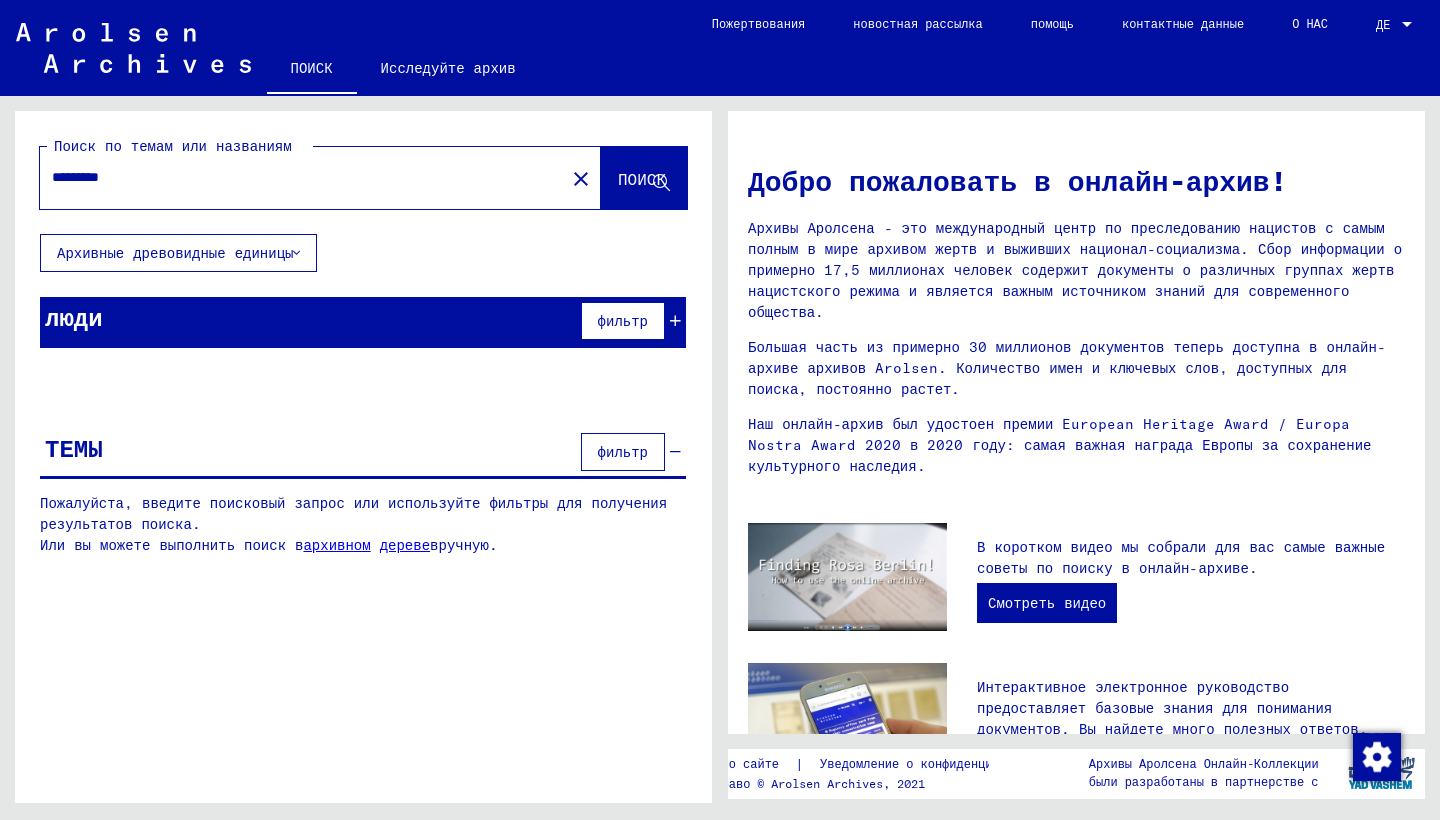 type on "*********" 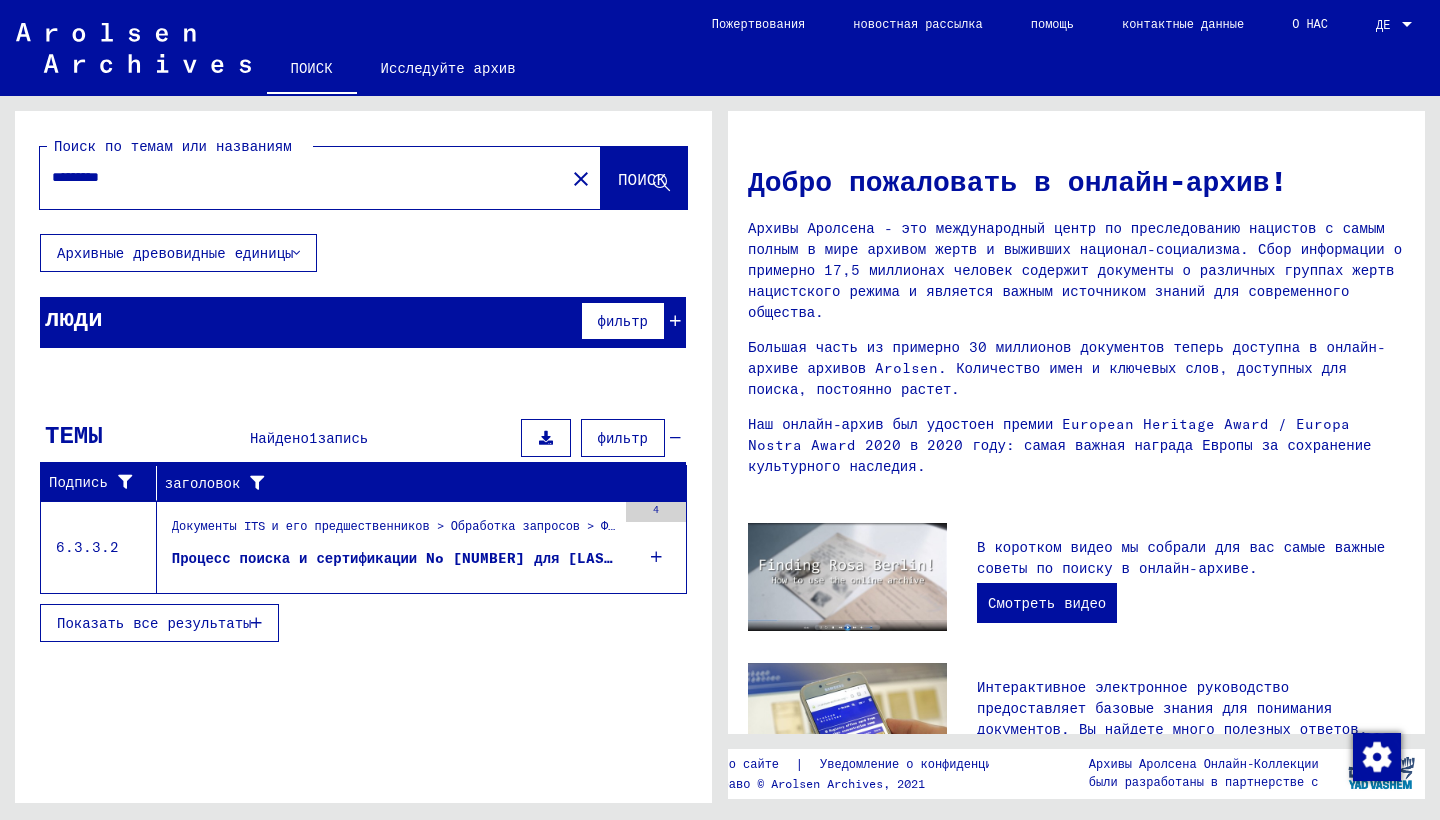 click at bounding box center [656, 557] 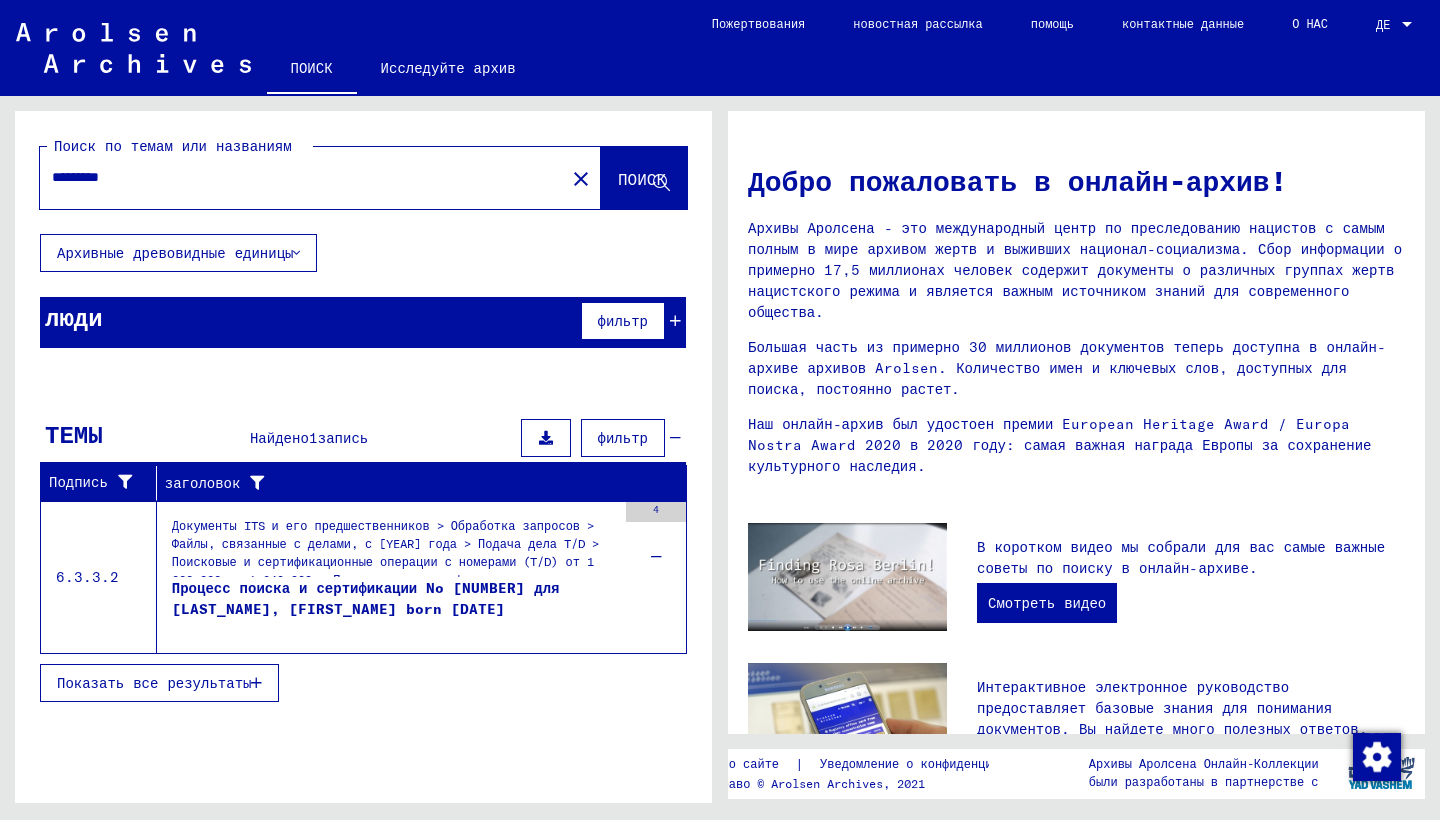 click on "Документы ITS и его предшественников > Обработка запросов > Файлы, связанные с делами, с [YEAR] года > Подача дела T/D > Поисковые и сертификационные операции с номерами (T/D) от 1 000 000 до 1 249,999 > Поисковые и сертификационные операции с номерами (T/D) от 1 084 500 до 1 084 999" at bounding box center (394, 547) 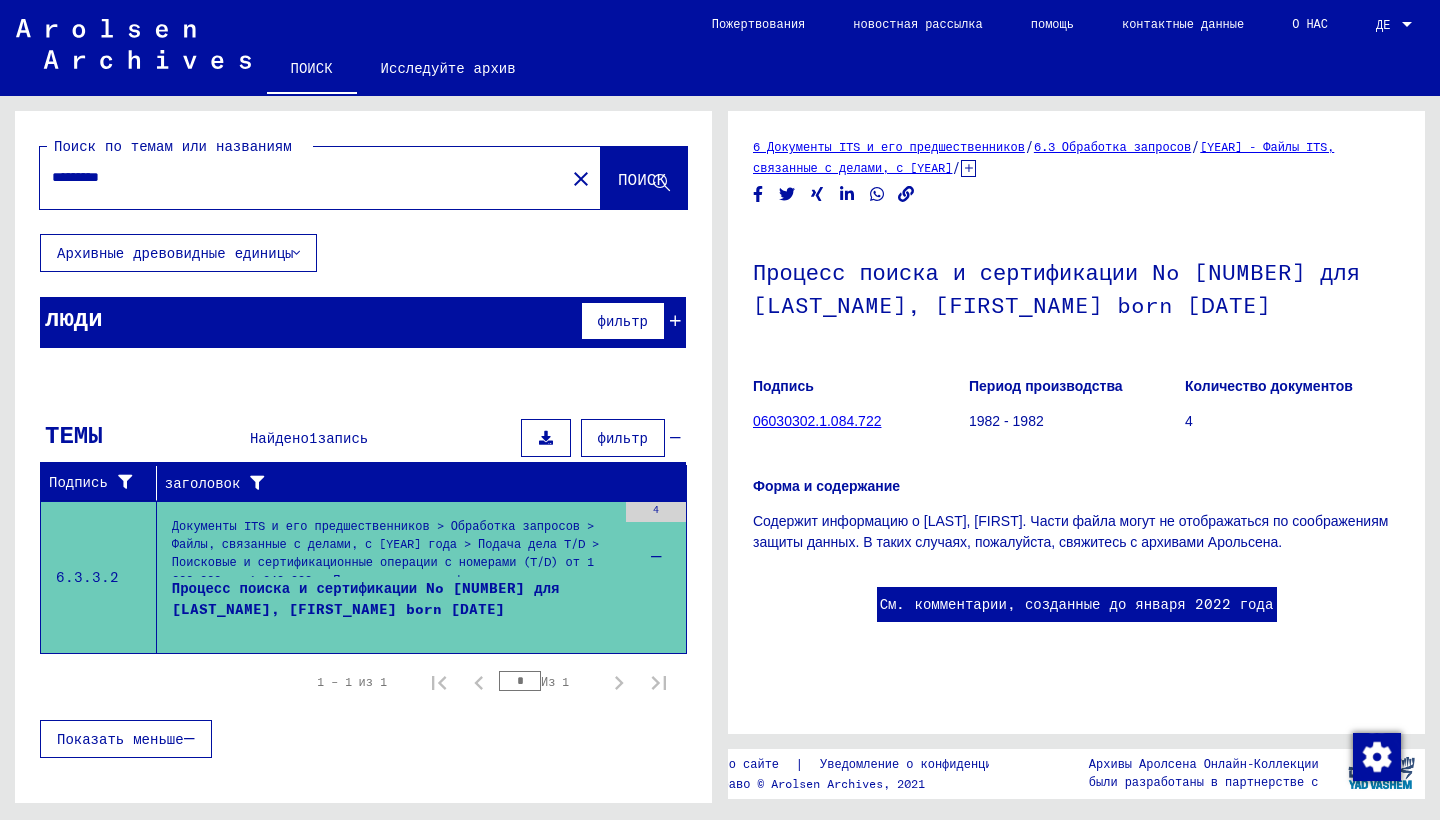 scroll, scrollTop: 0, scrollLeft: 0, axis: both 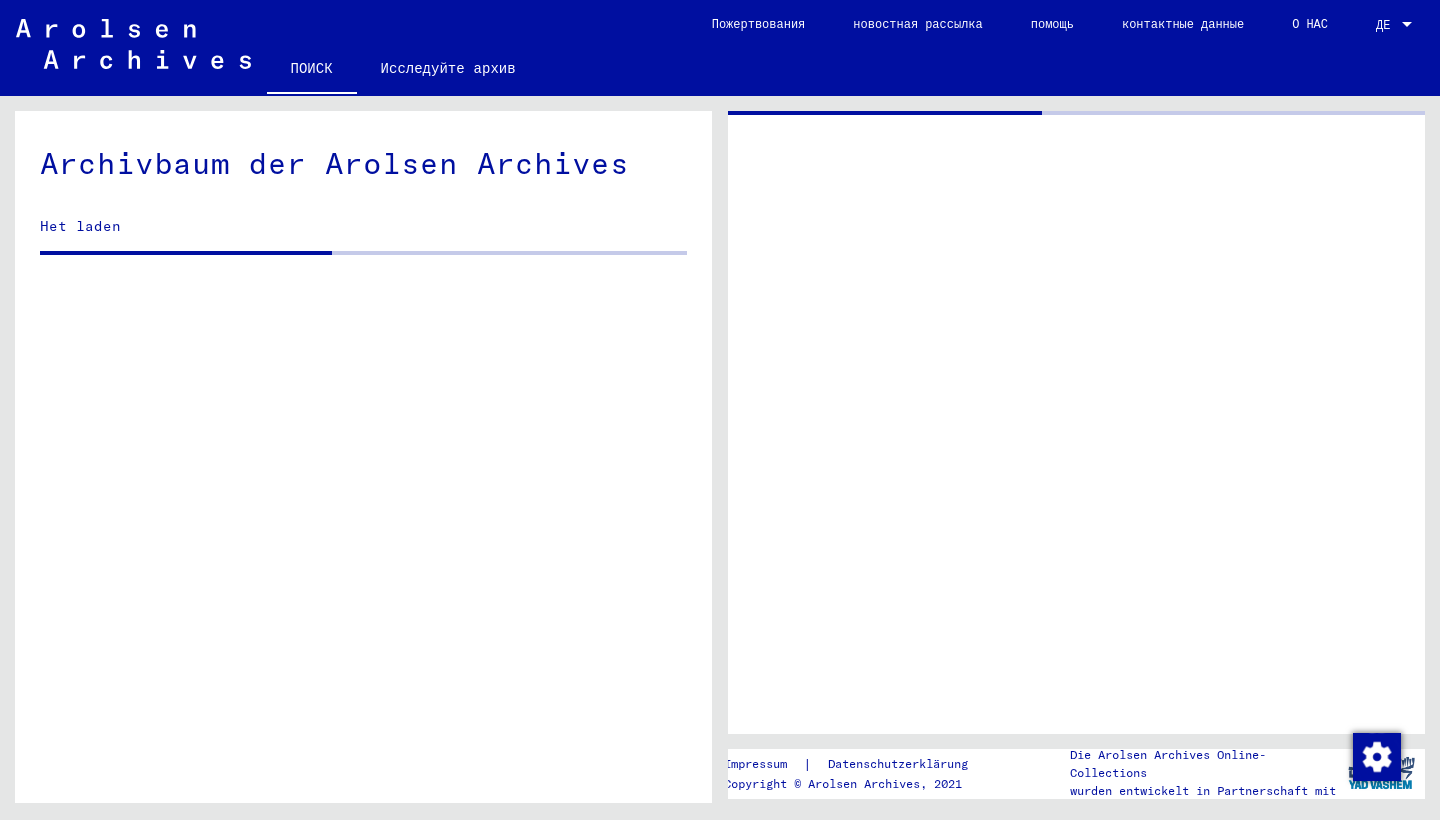 click 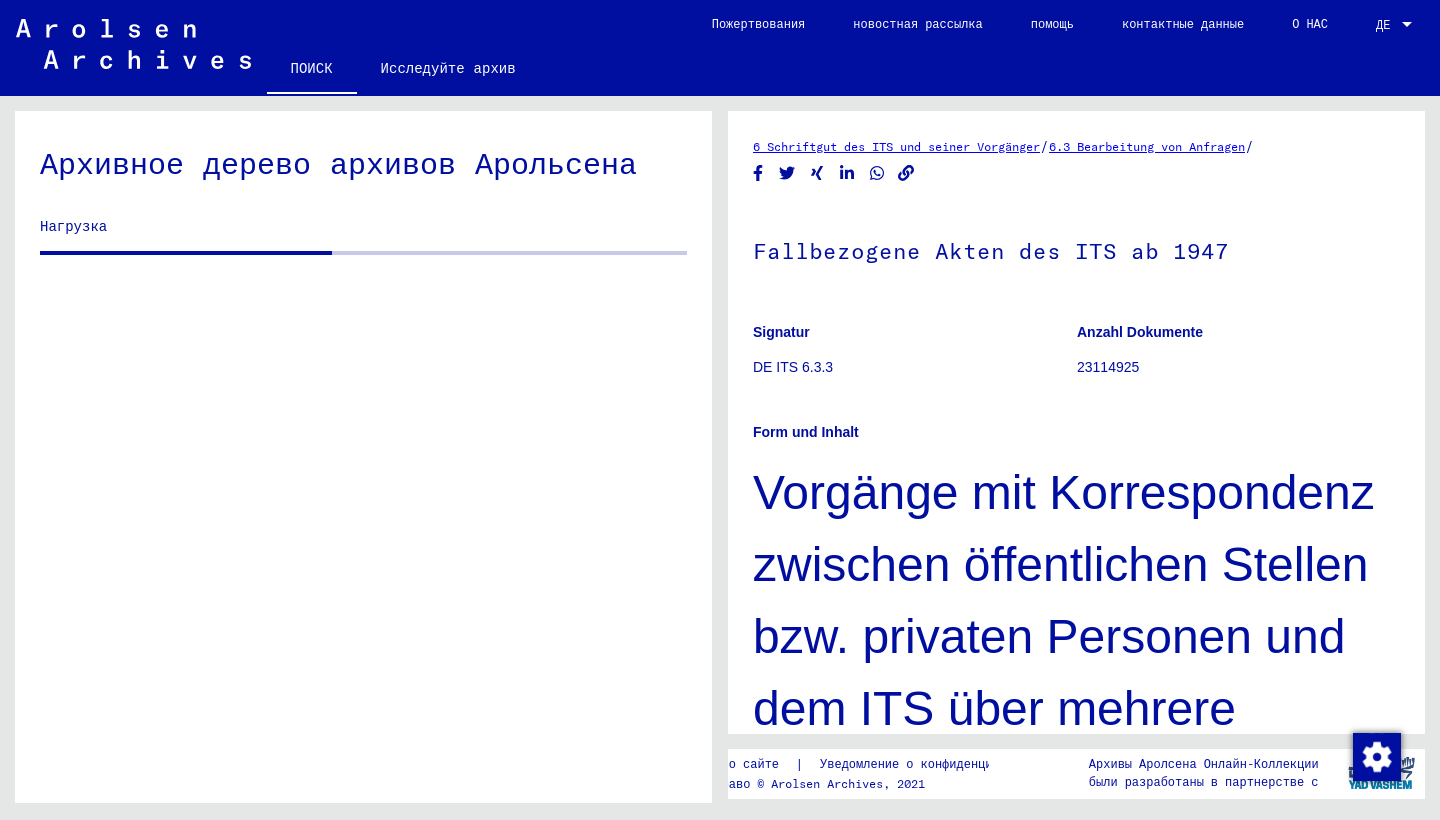 scroll, scrollTop: 497, scrollLeft: 0, axis: vertical 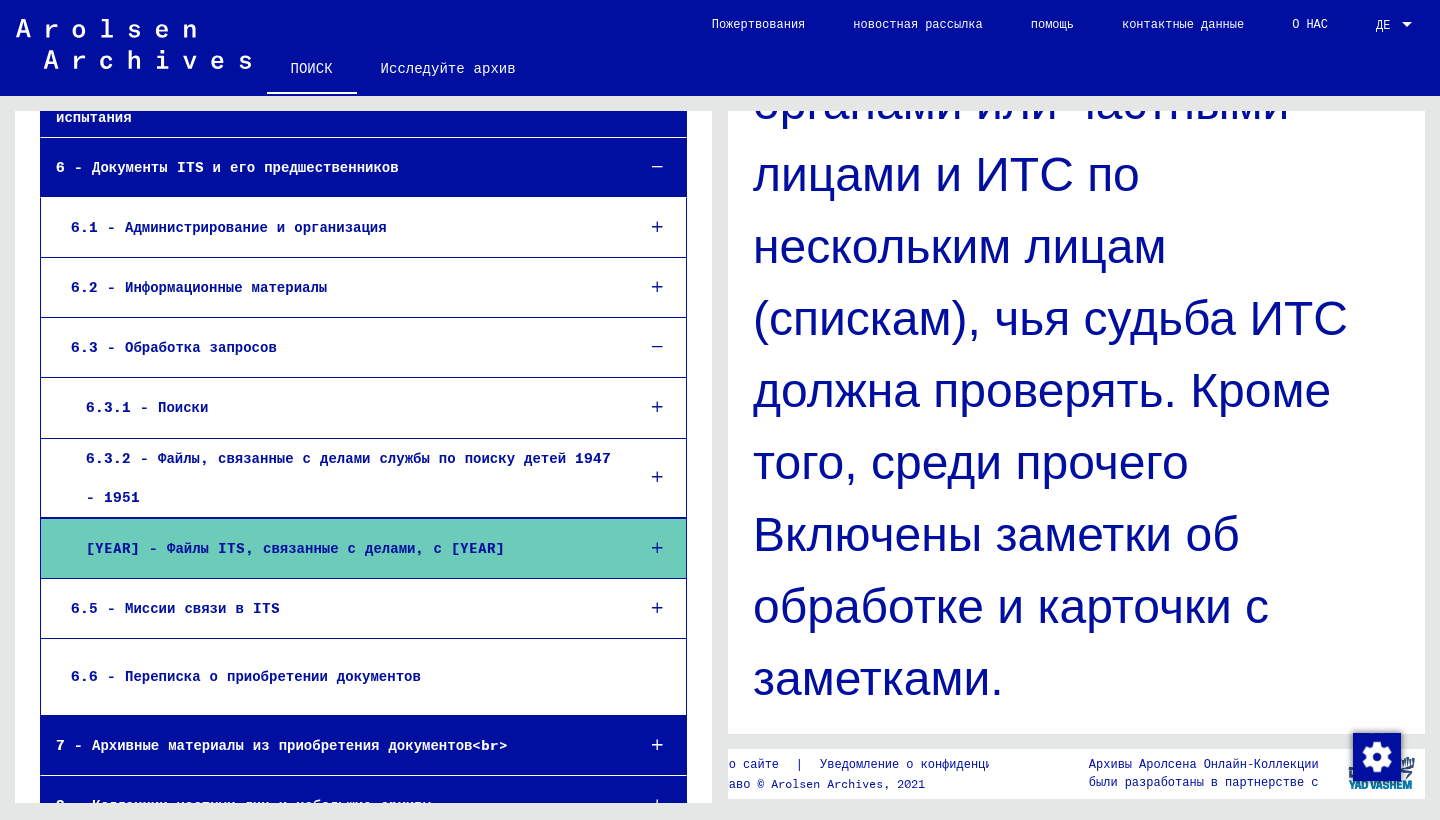 click at bounding box center (657, 548) 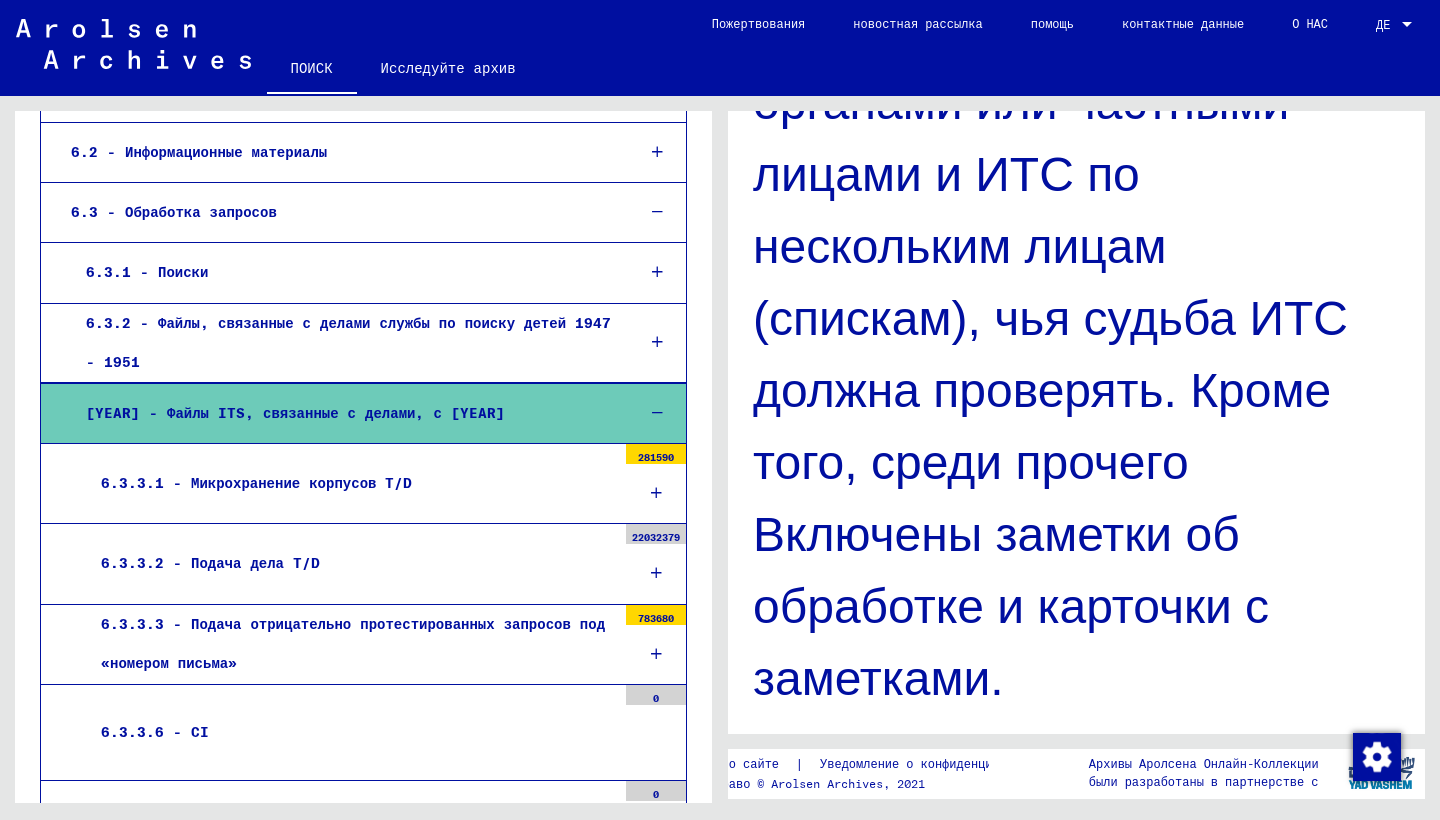scroll, scrollTop: 620, scrollLeft: 0, axis: vertical 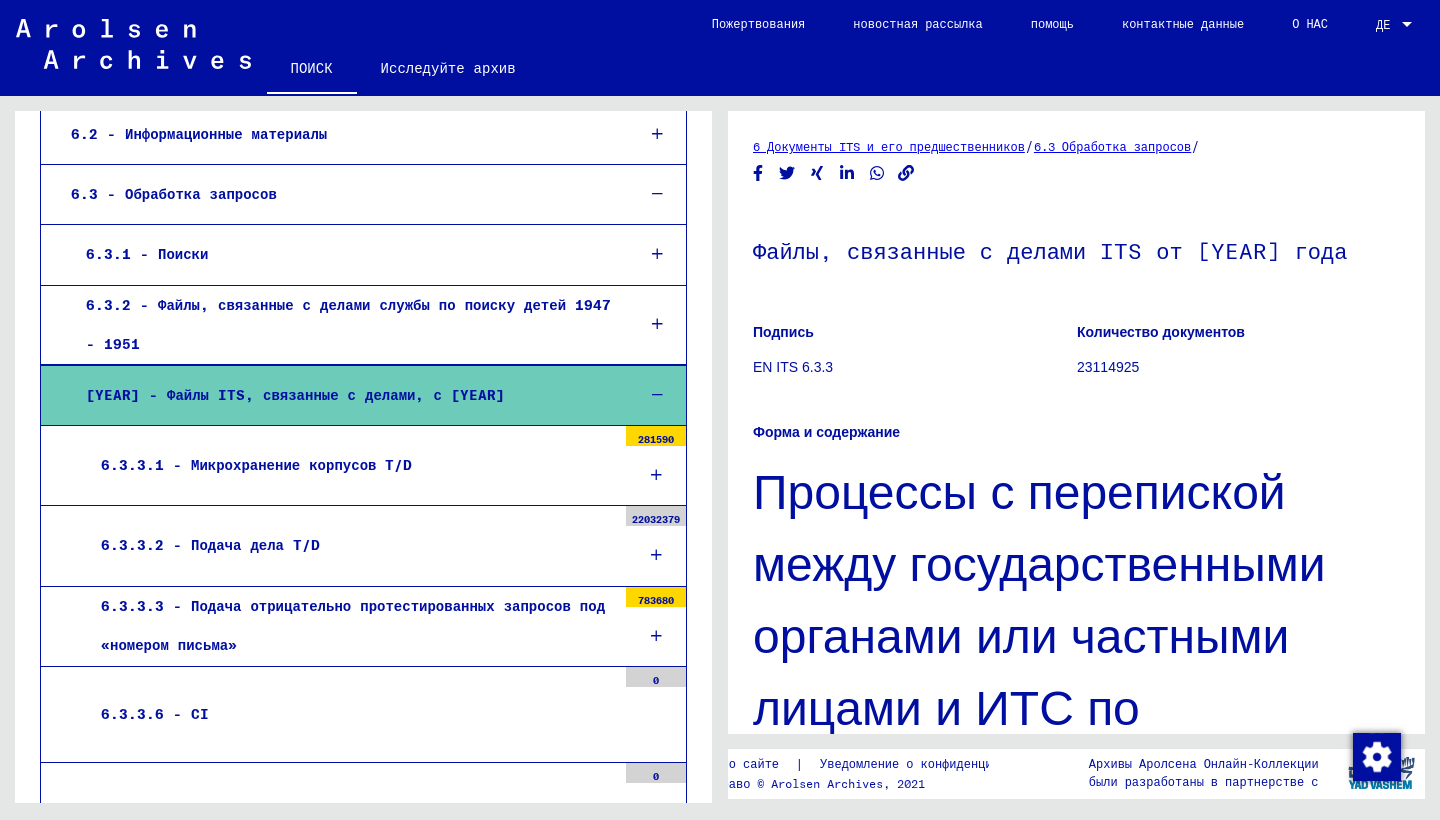click at bounding box center (656, 475) 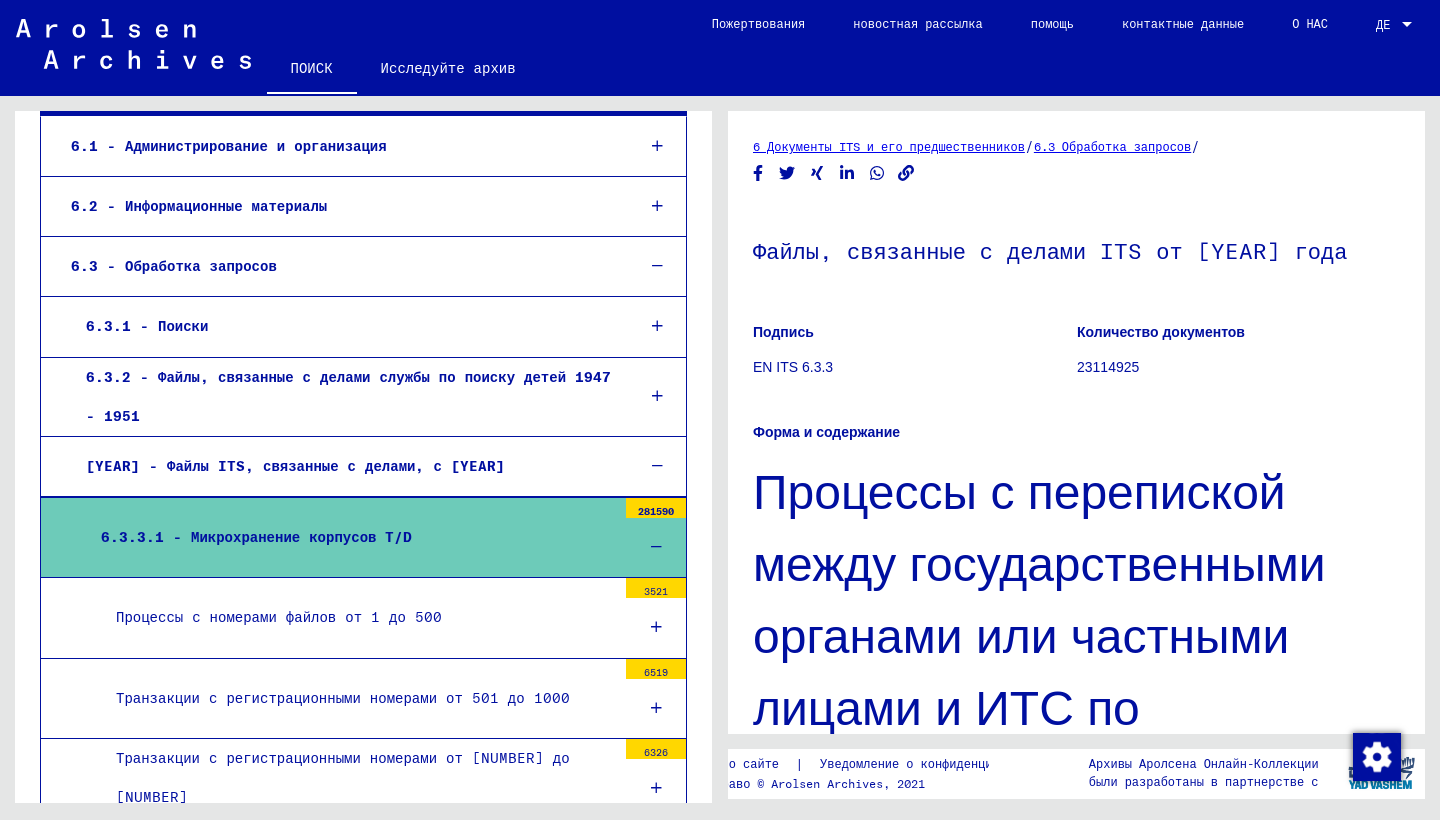 scroll, scrollTop: 548, scrollLeft: 0, axis: vertical 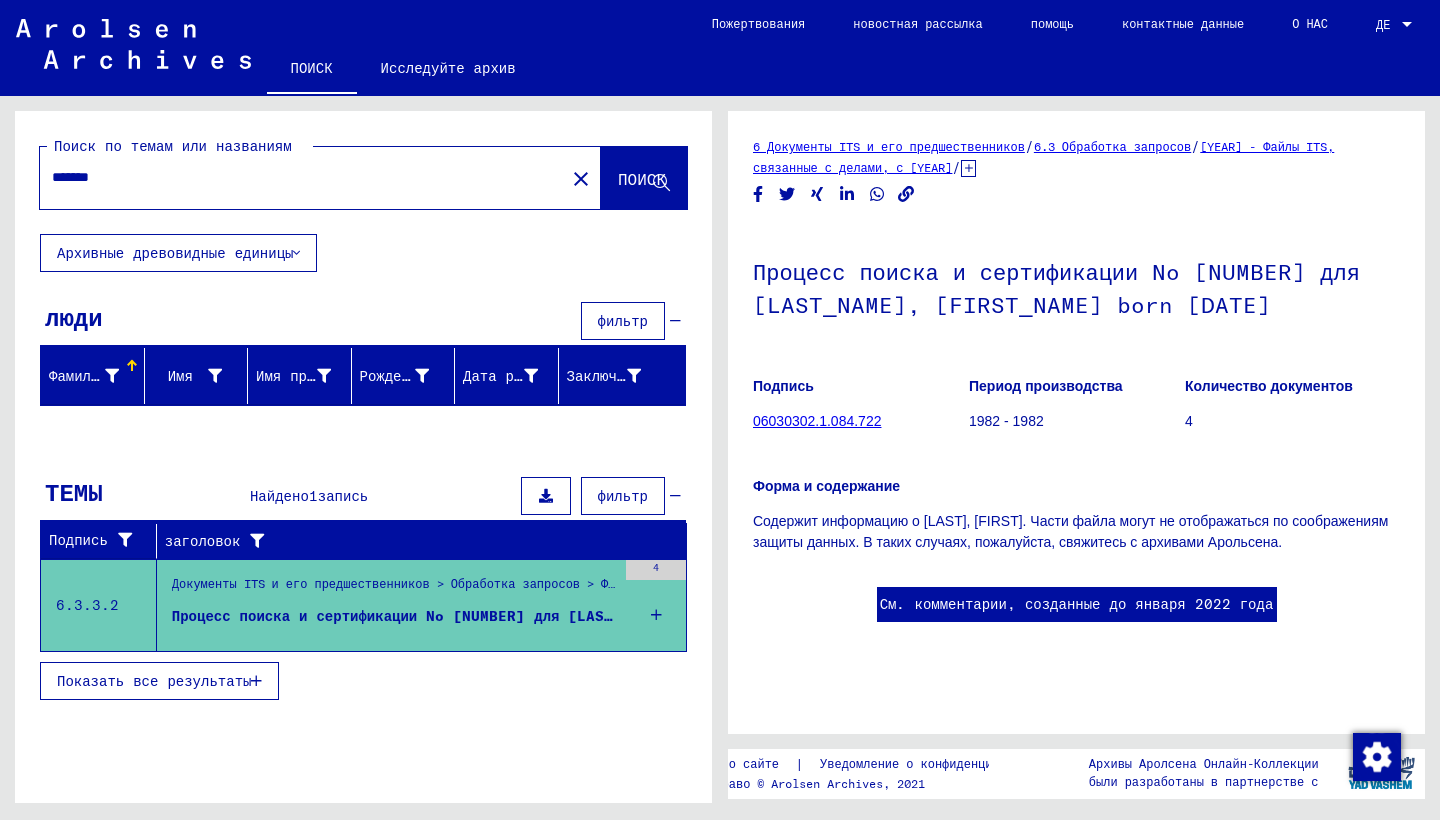click on "Архивные древовидные единицы" 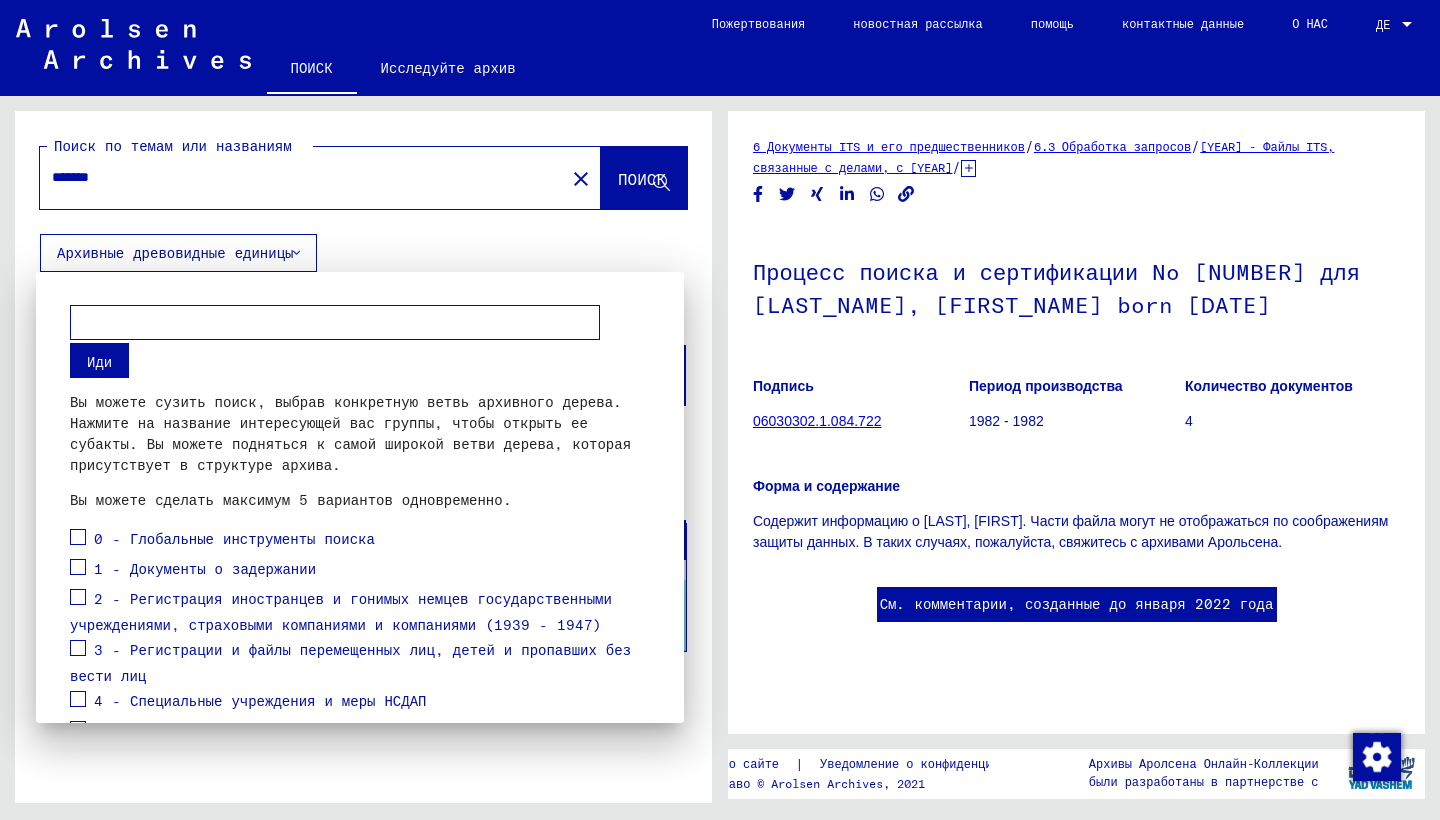 click at bounding box center (335, 322) 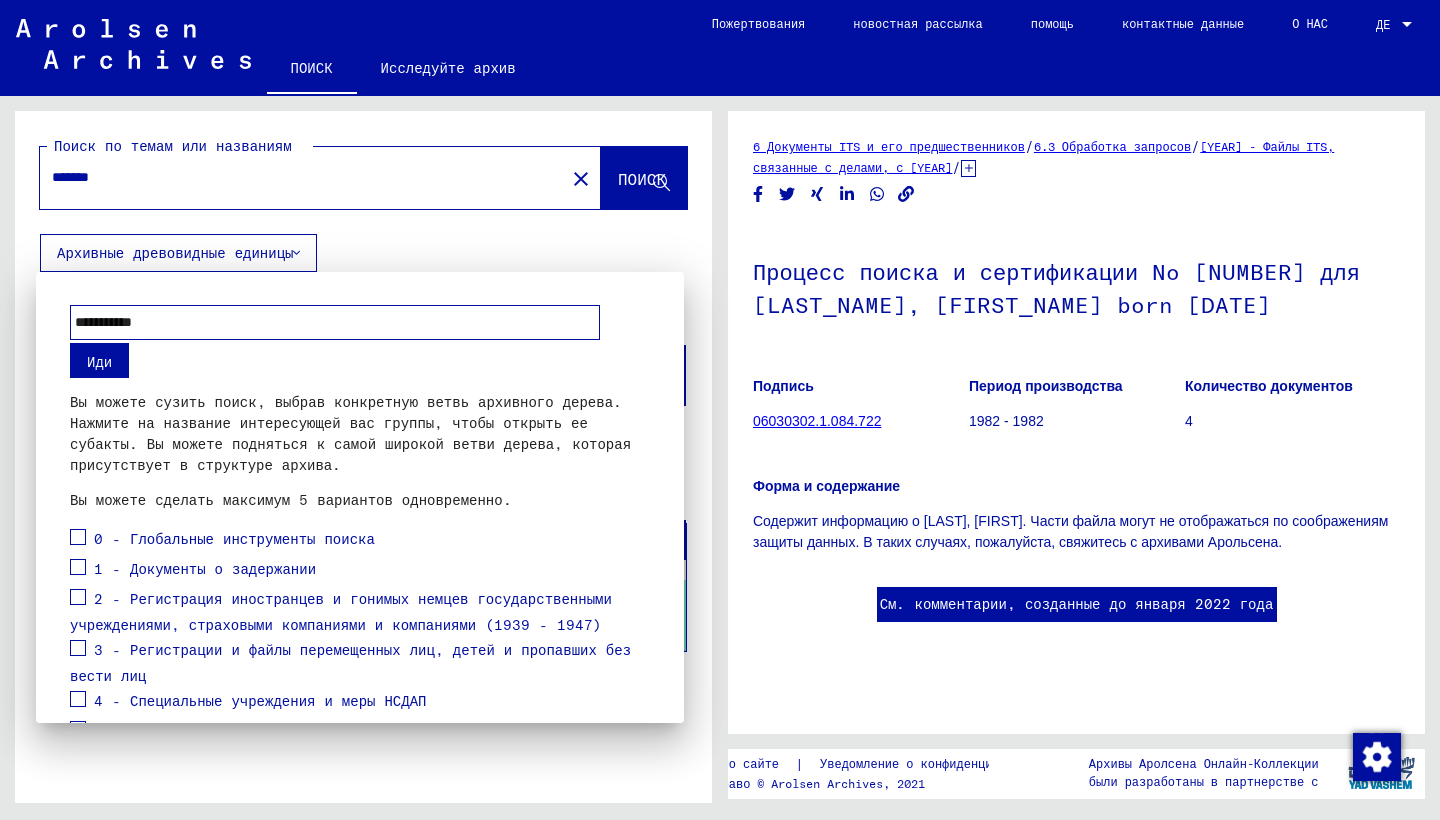 type on "**********" 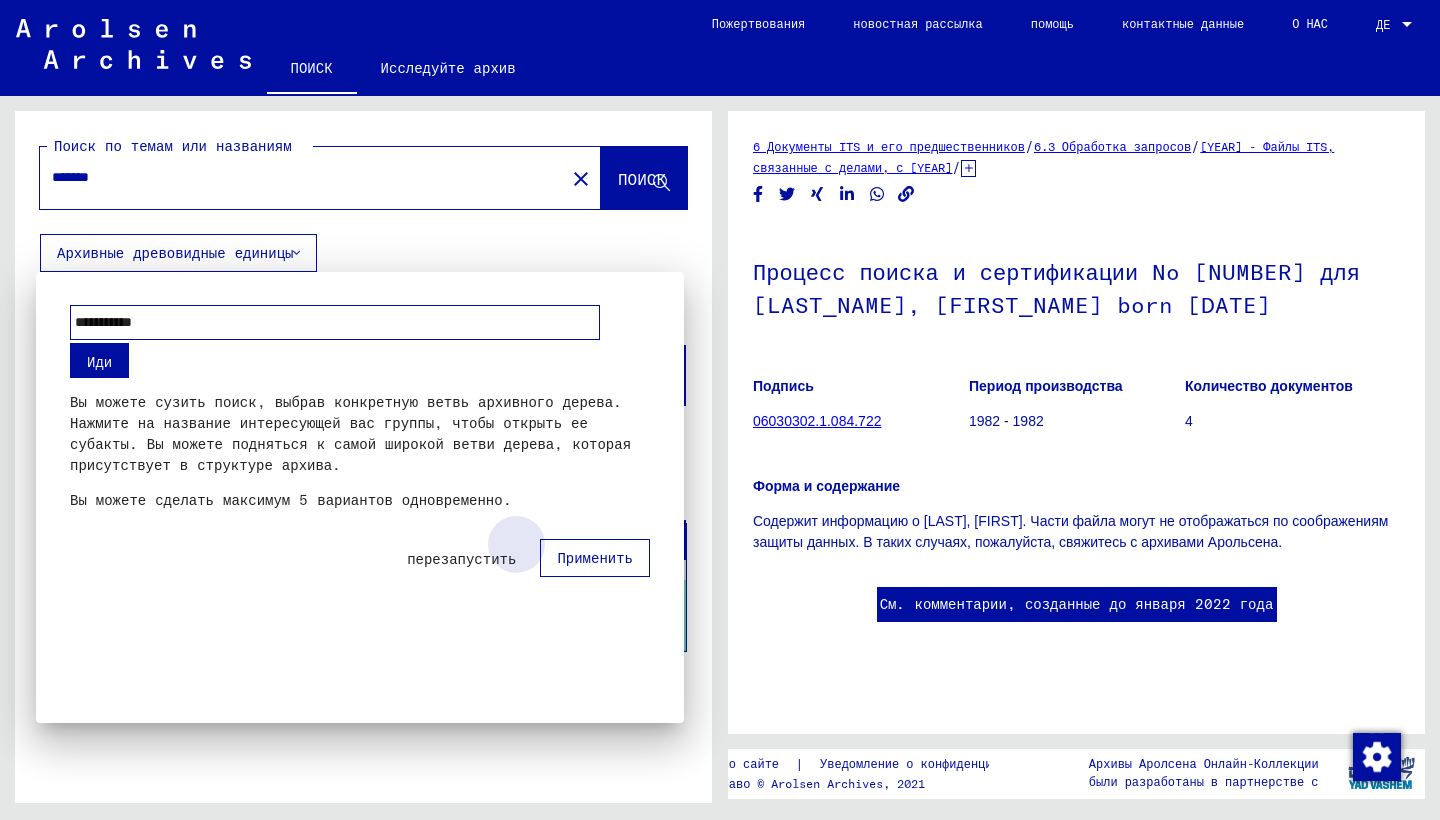 click on "Применить" at bounding box center (595, 558) 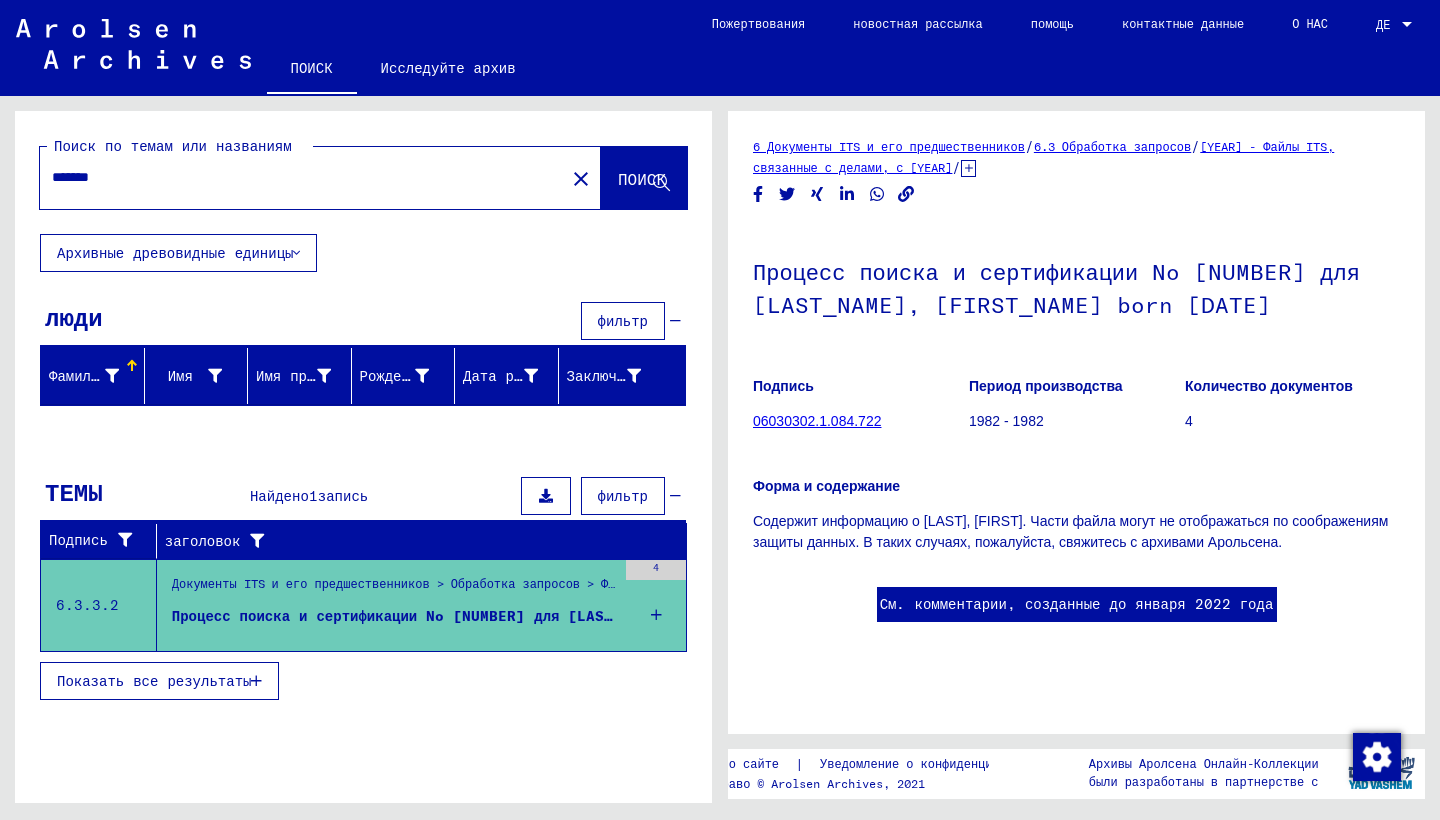 click on "Процесс поиска и сертификации No [NUMBER] для [LAST_NAME], [FIRST_NAME] born [DATE]" at bounding box center (394, 616) 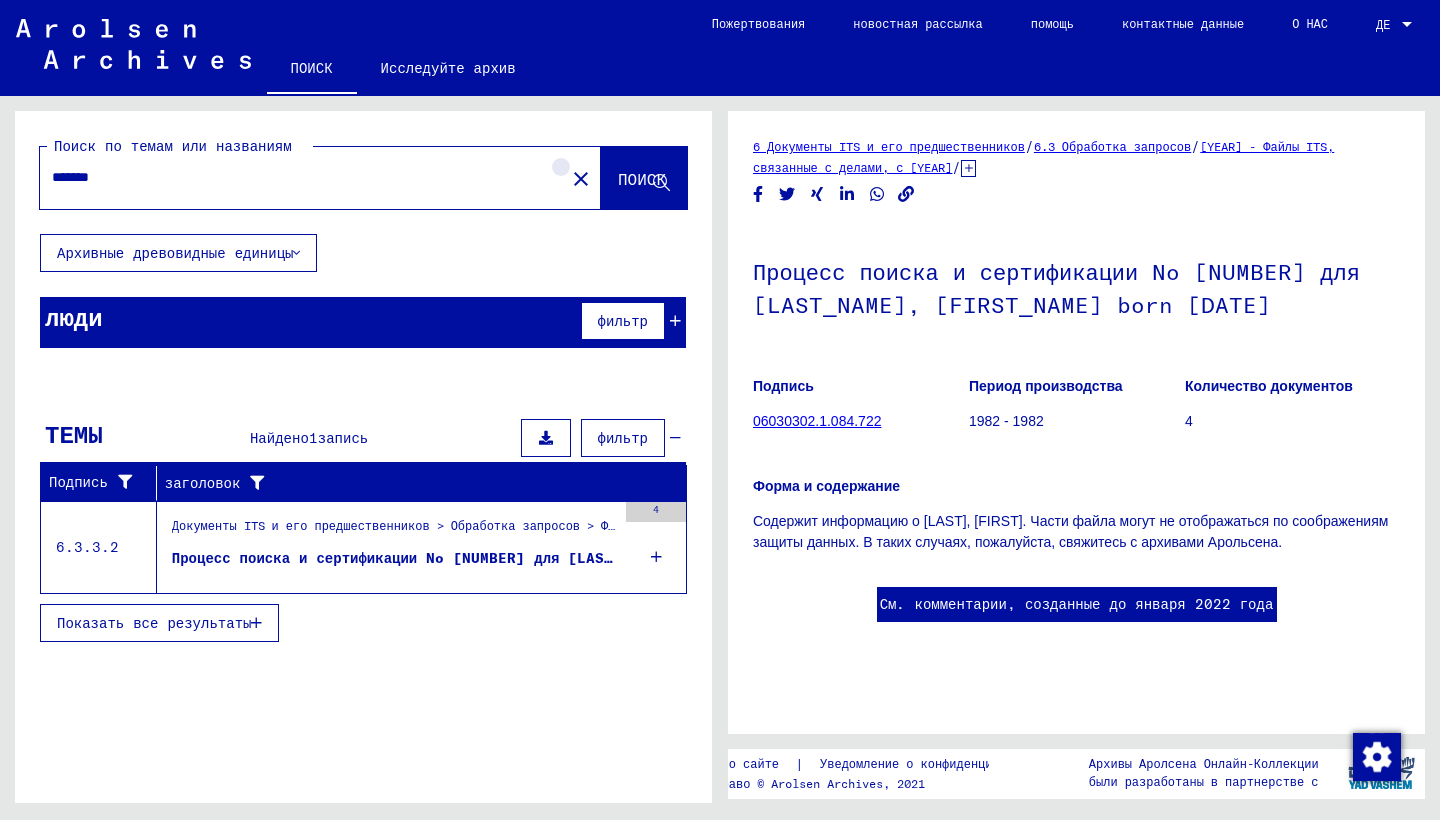 click on "close" 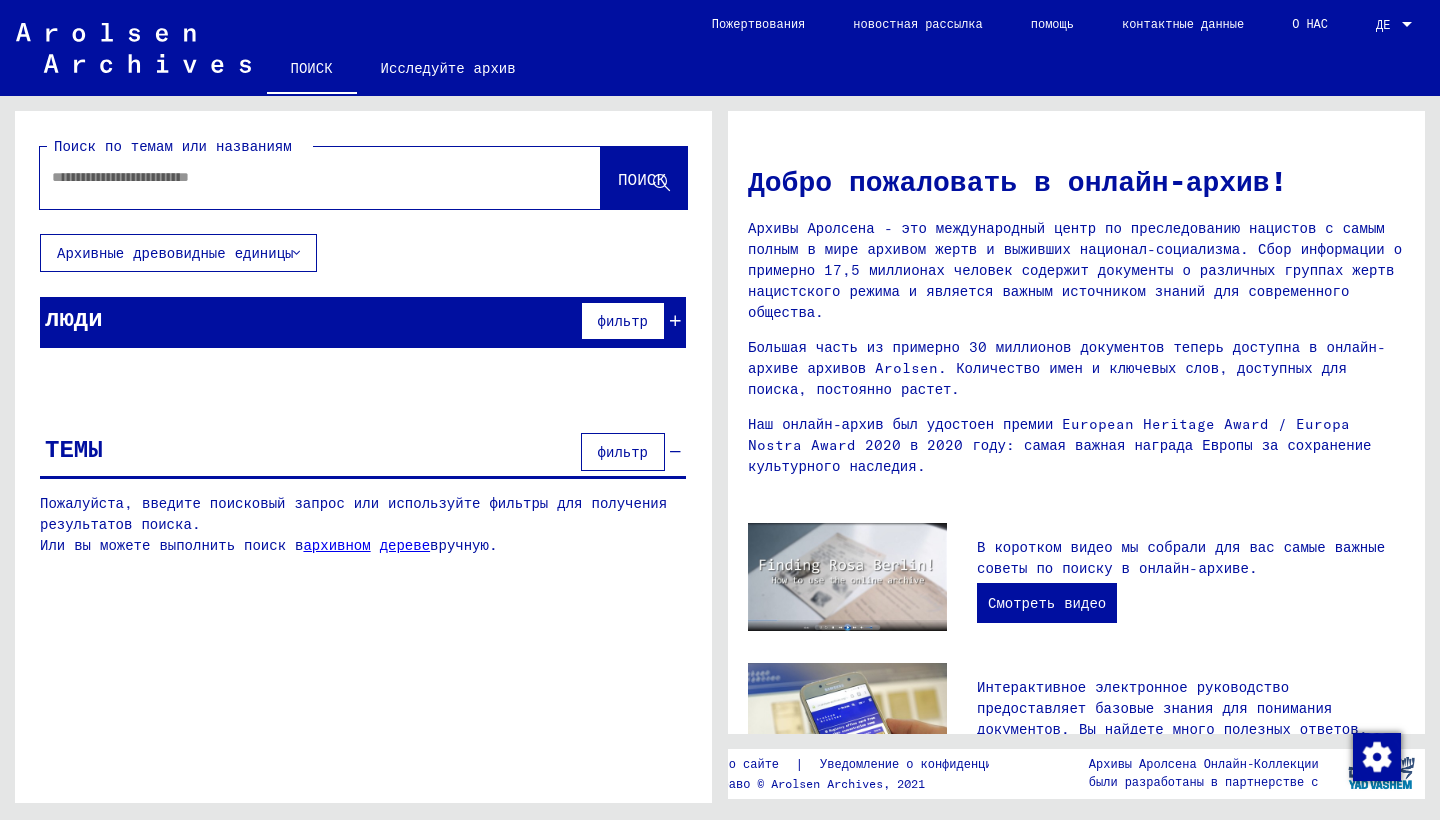 click at bounding box center (296, 177) 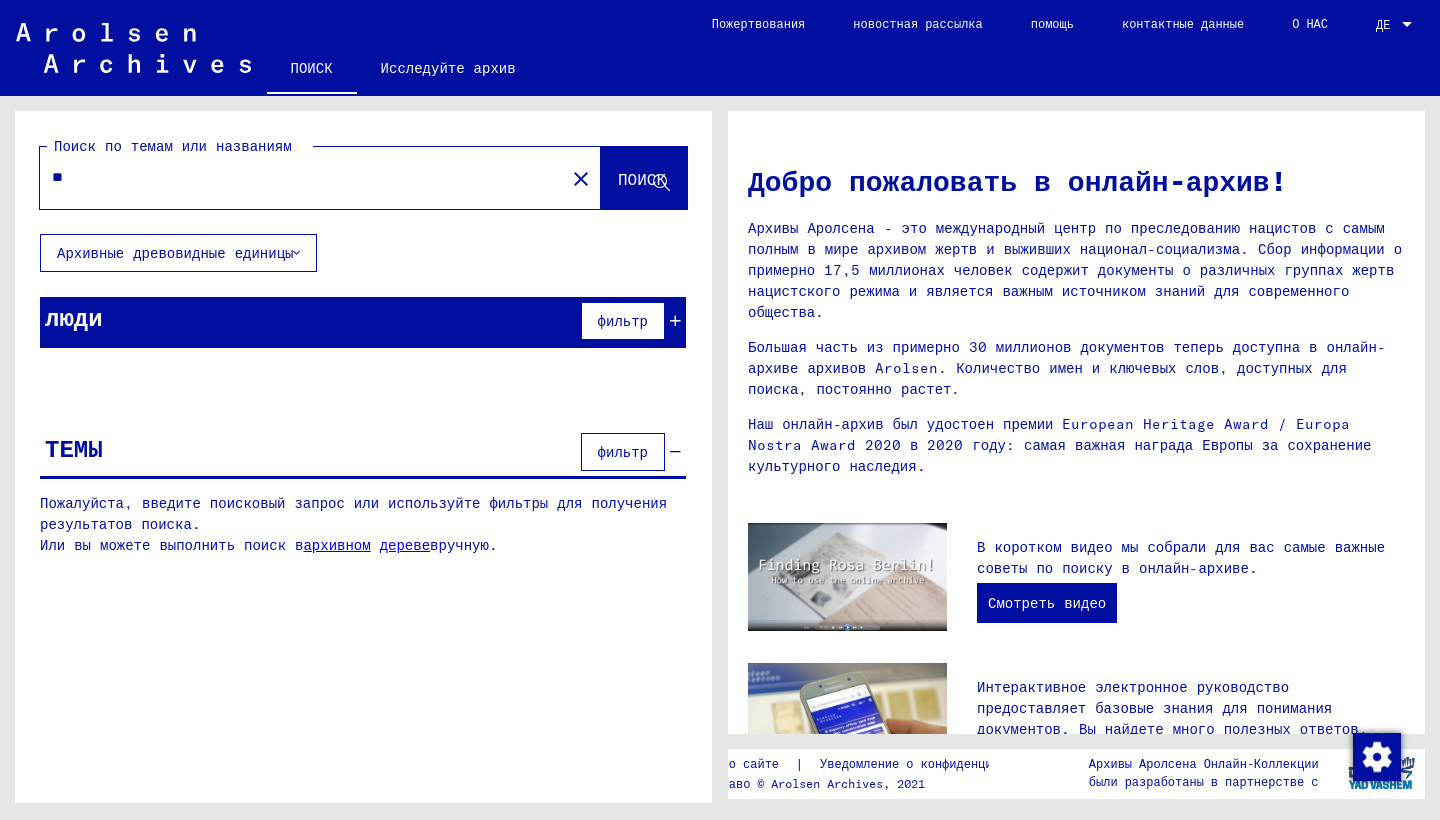 type on "*" 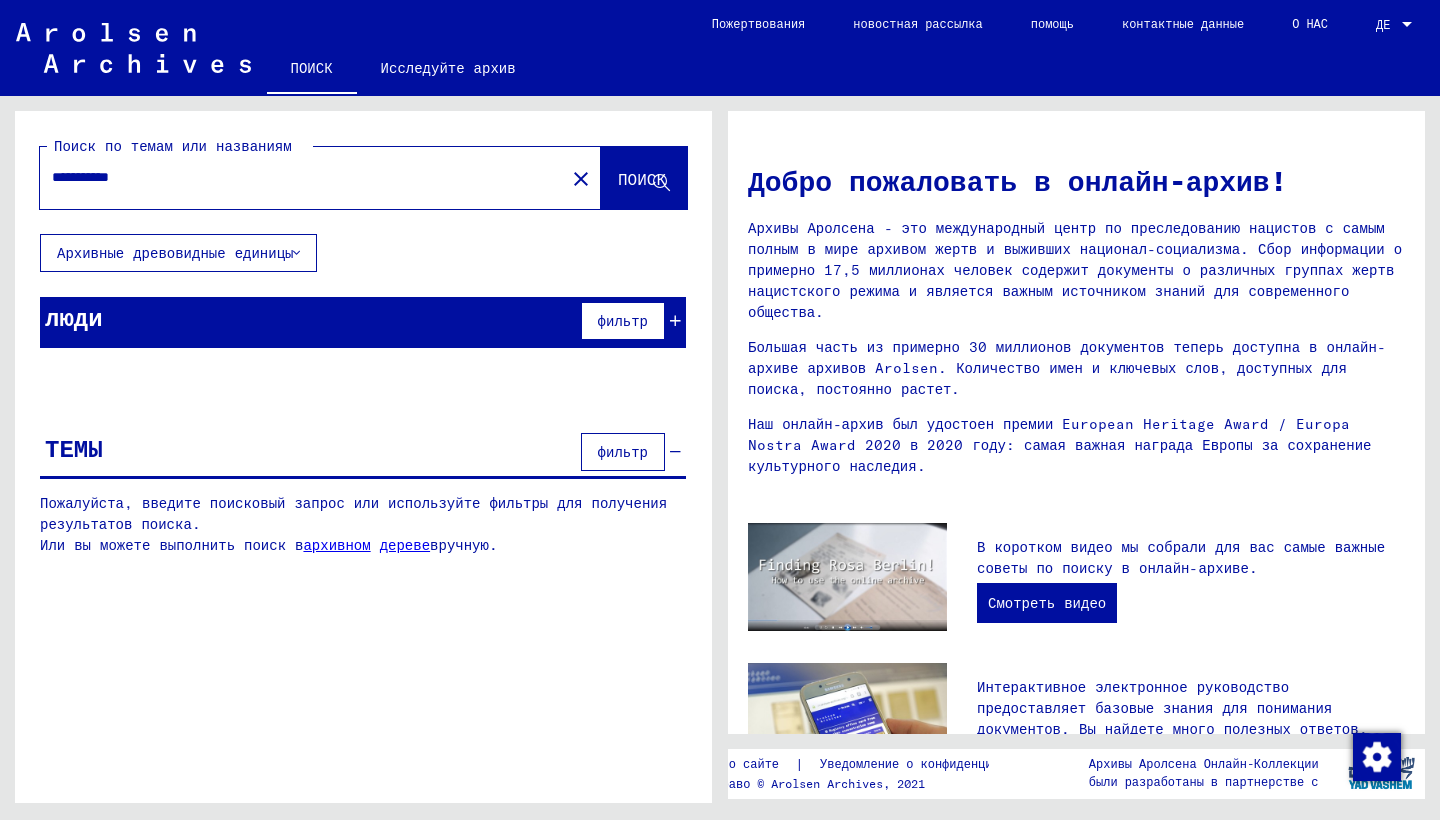 type on "**********" 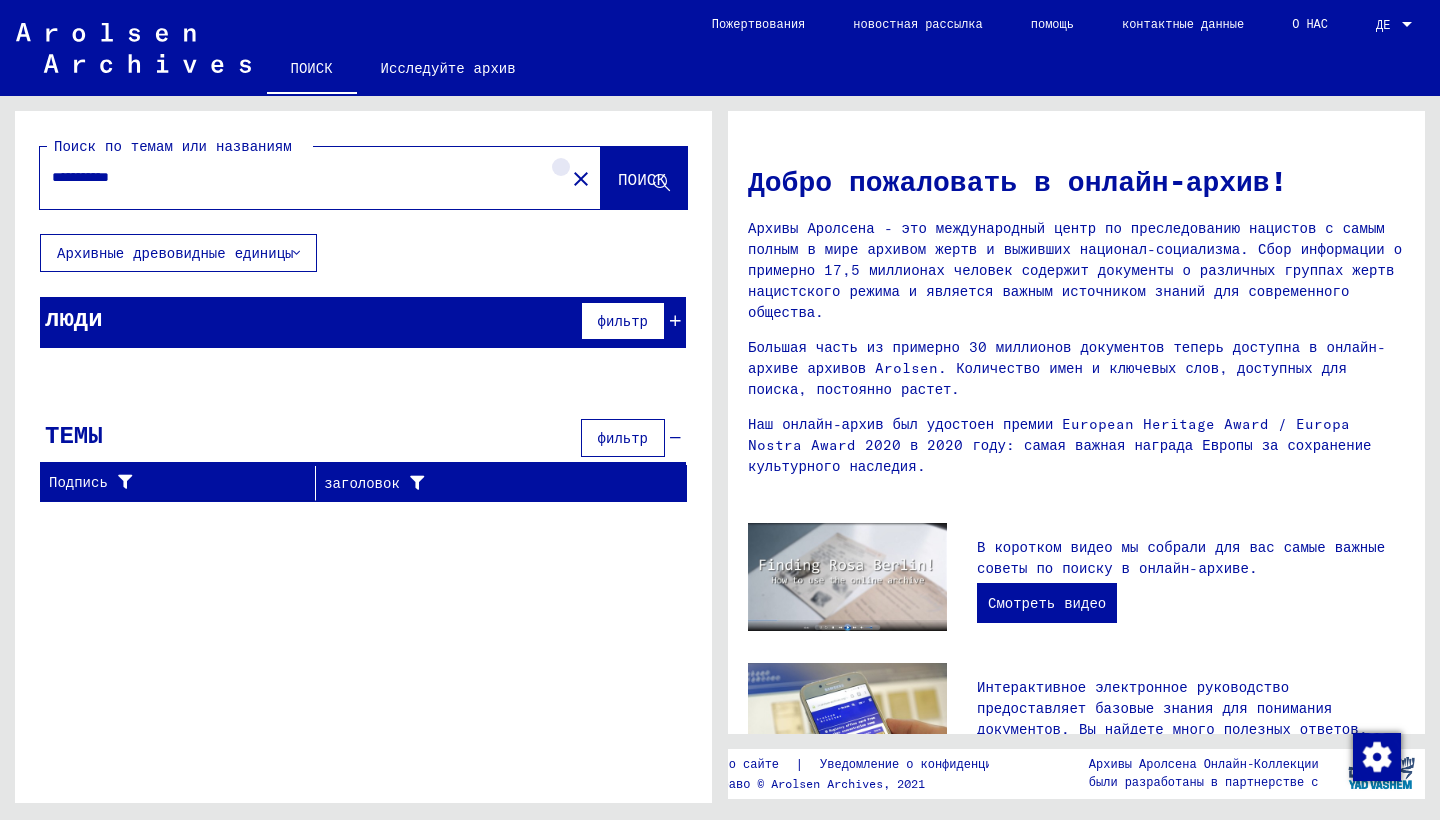 click on "close" 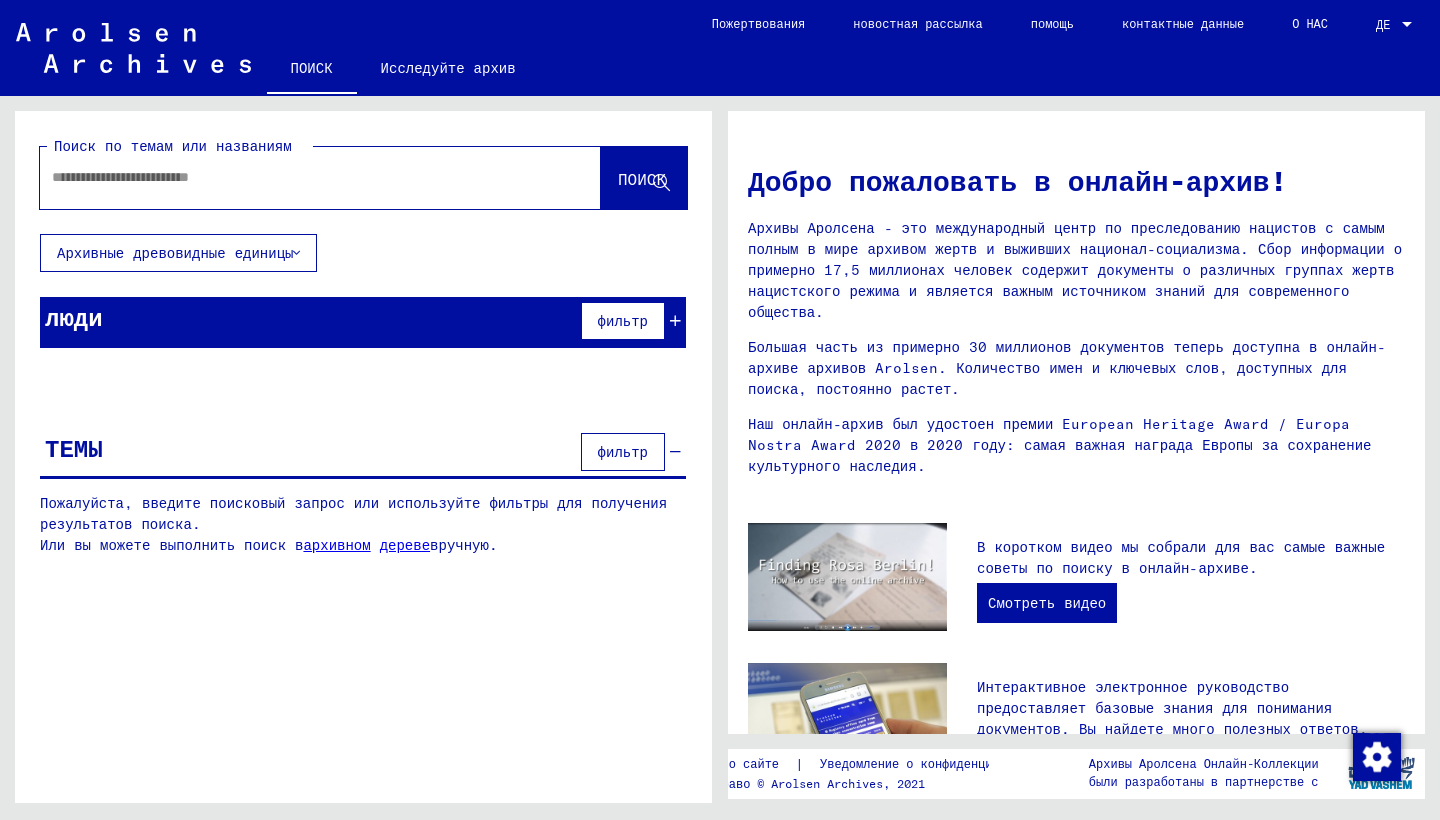 click 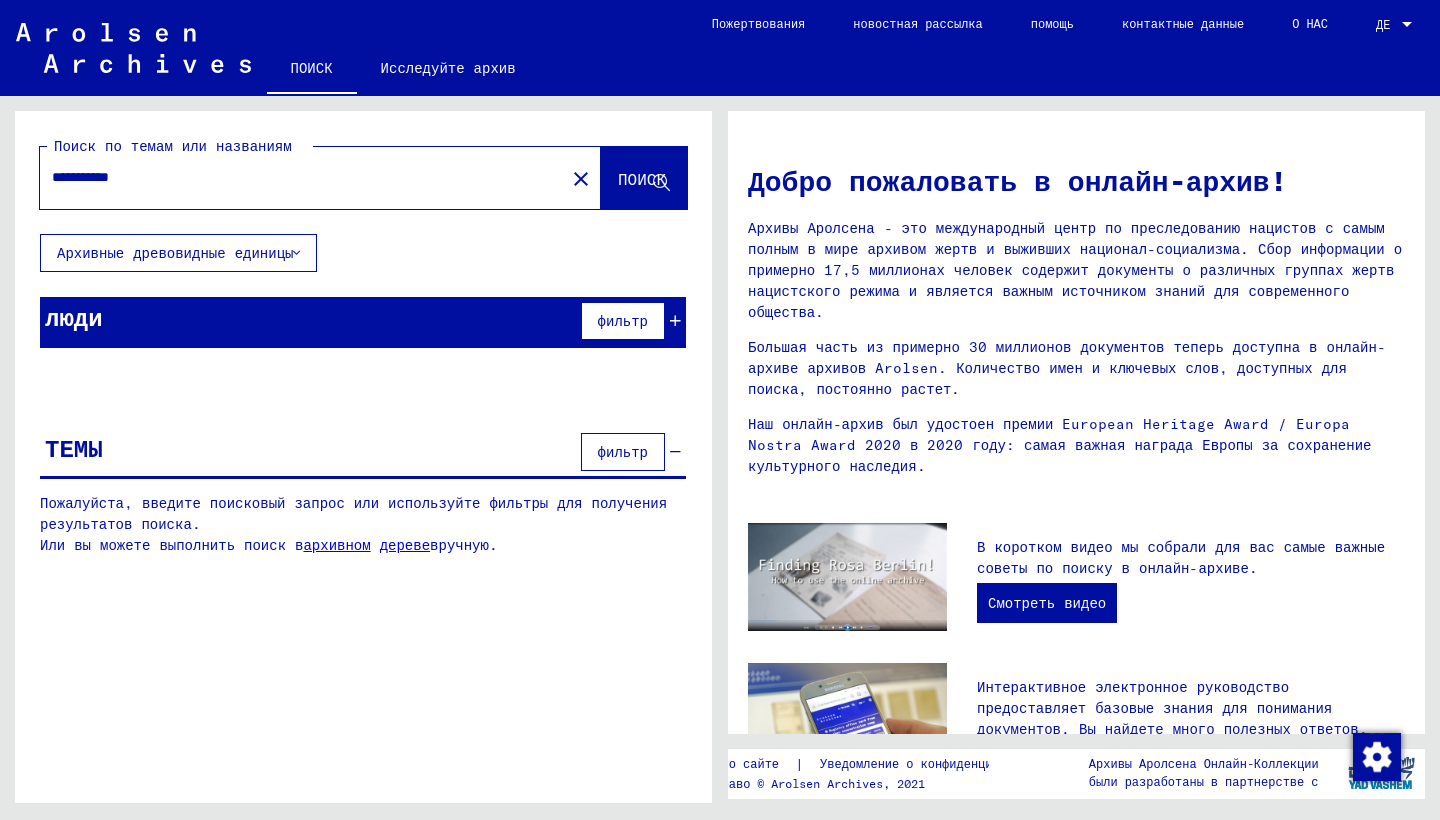 type on "**********" 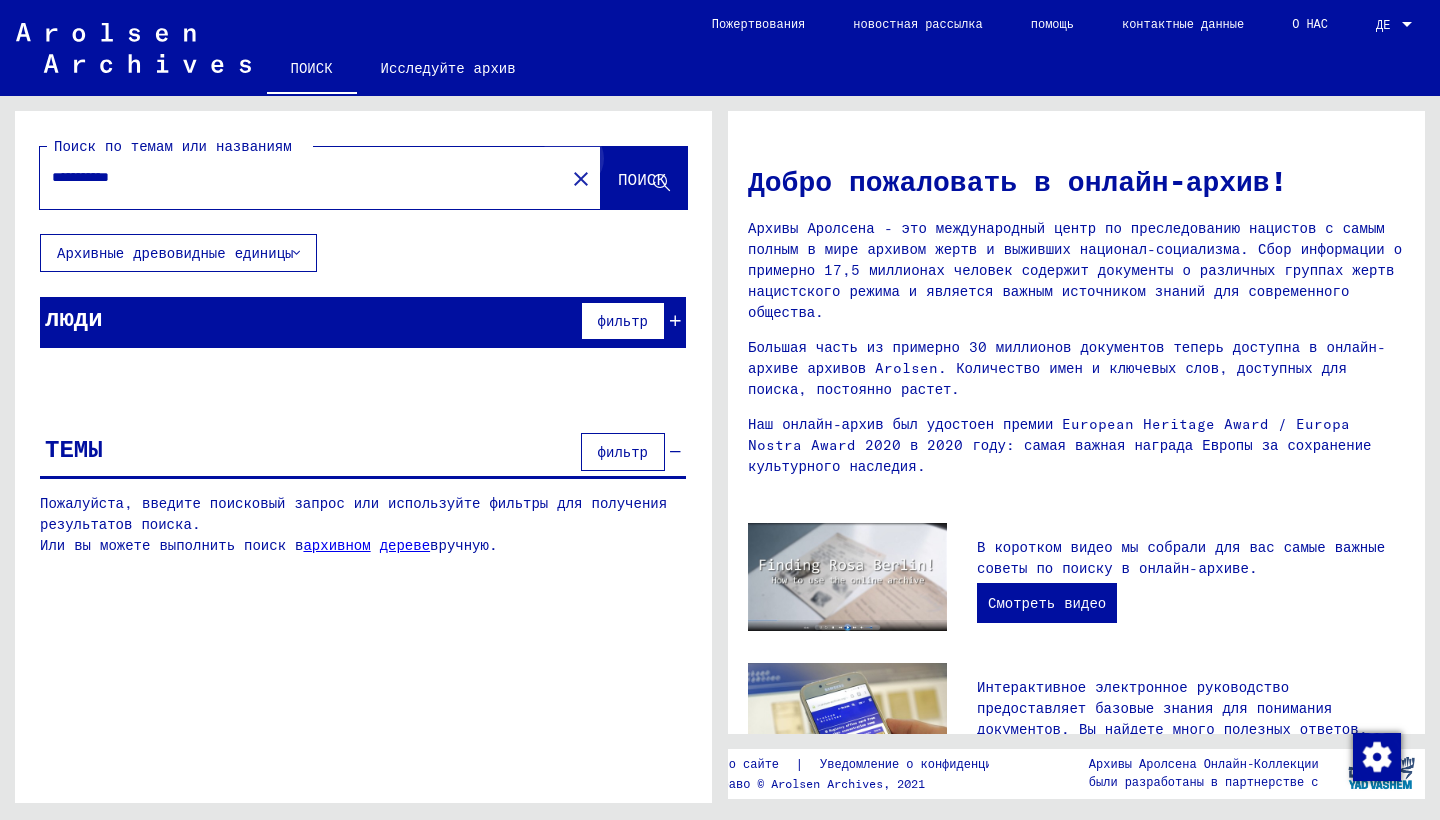 click on "ПОИСК" 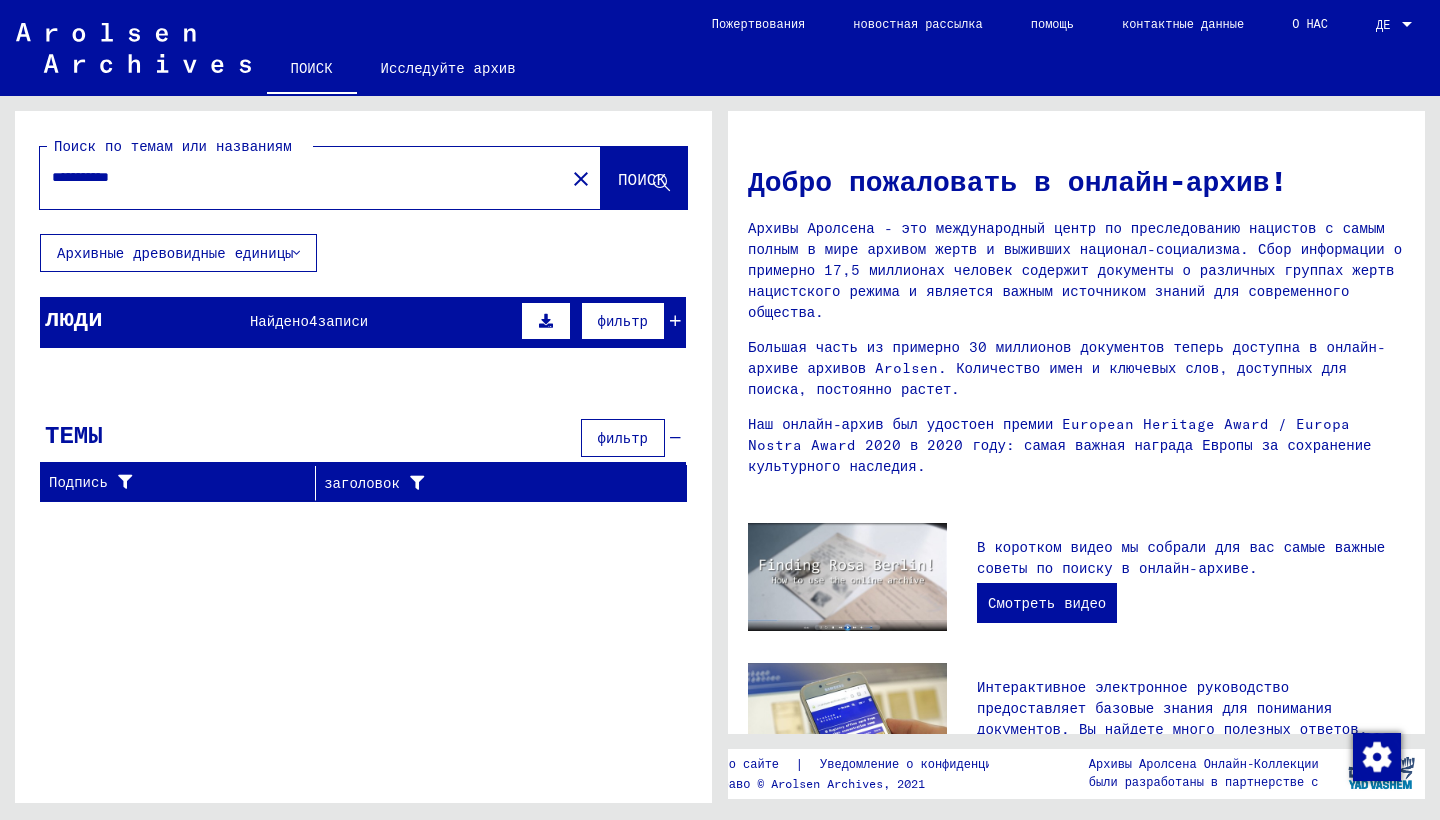 scroll, scrollTop: 0, scrollLeft: 0, axis: both 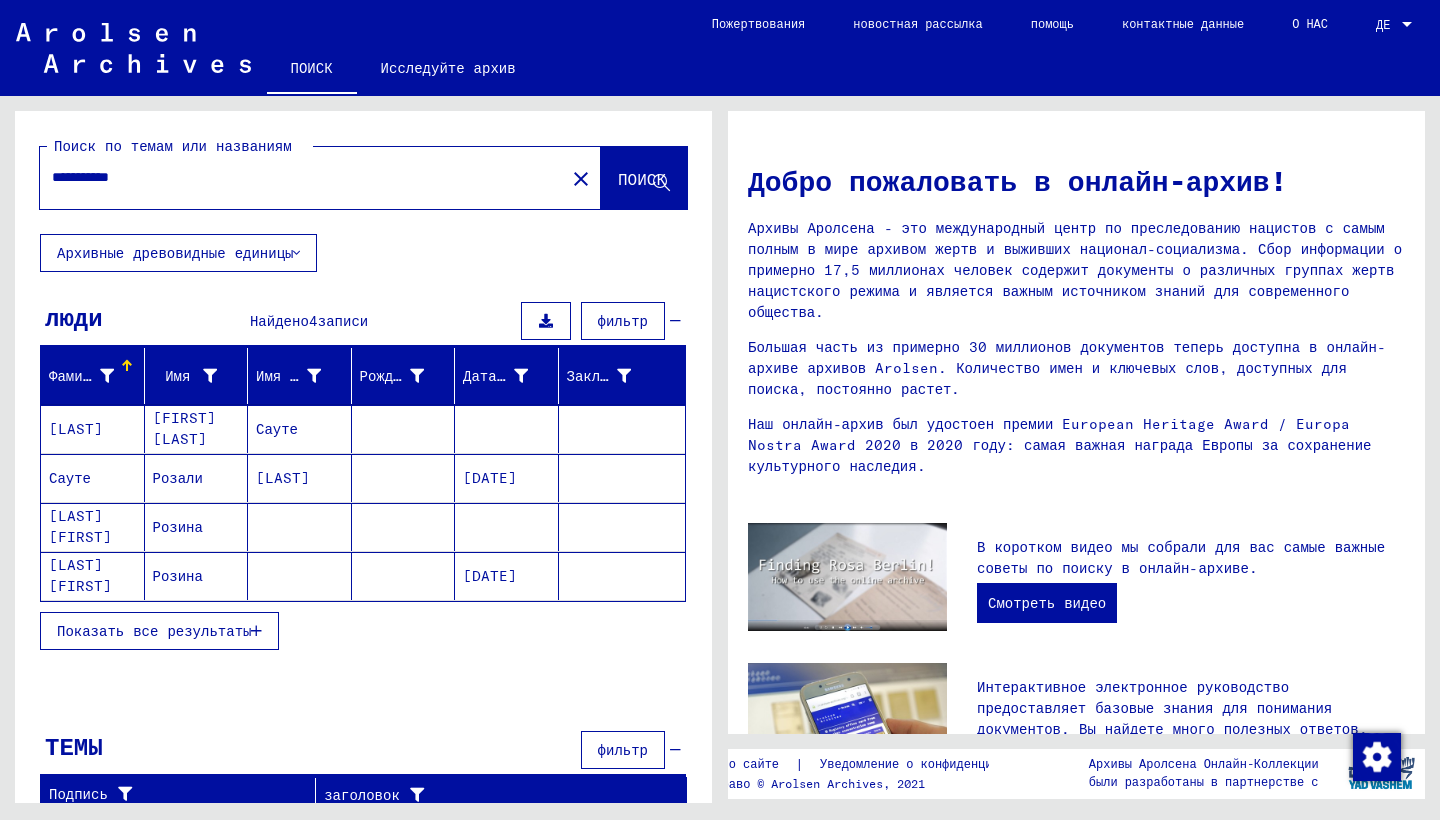 click at bounding box center (404, 527) 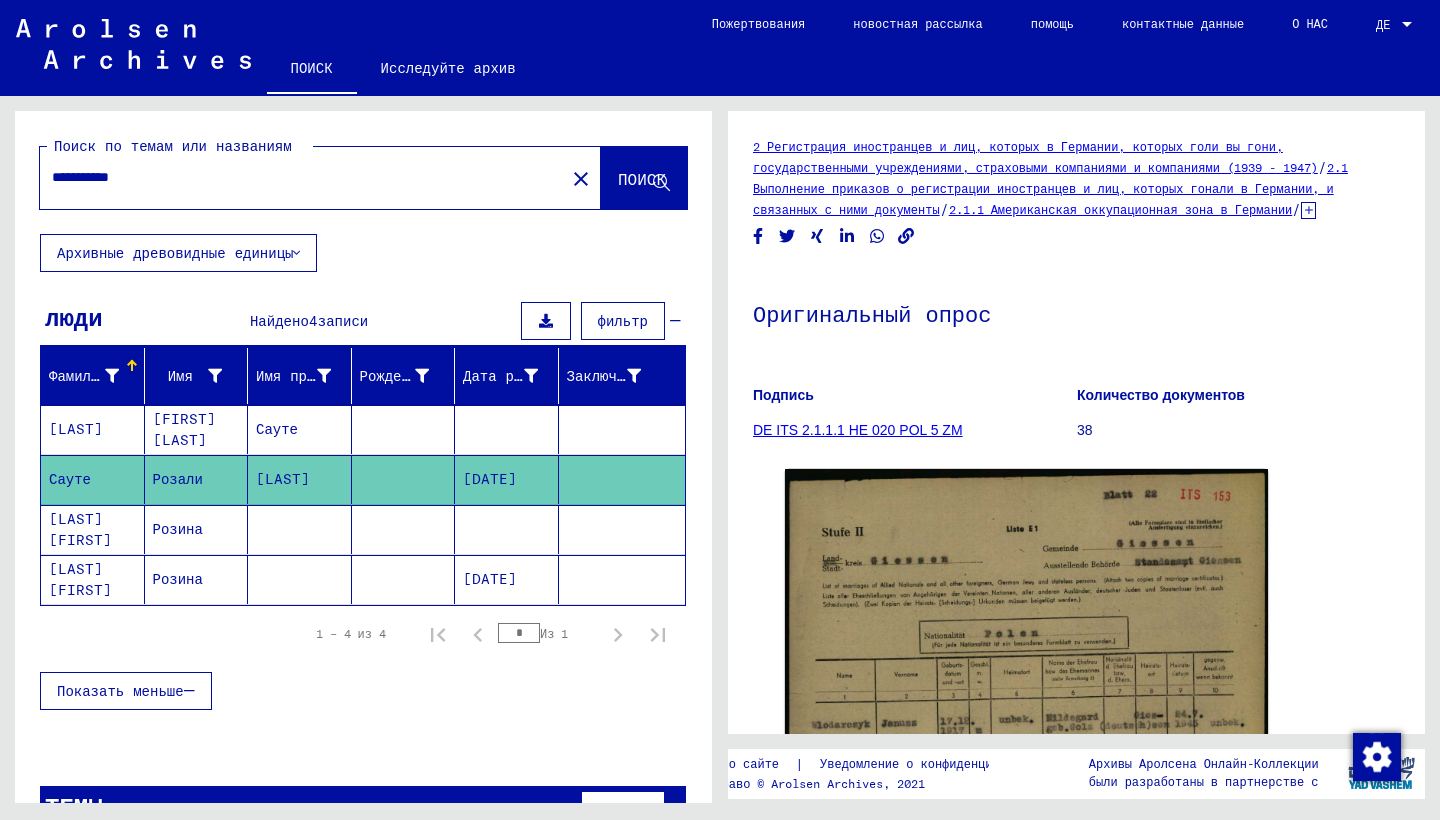 scroll, scrollTop: 0, scrollLeft: 0, axis: both 